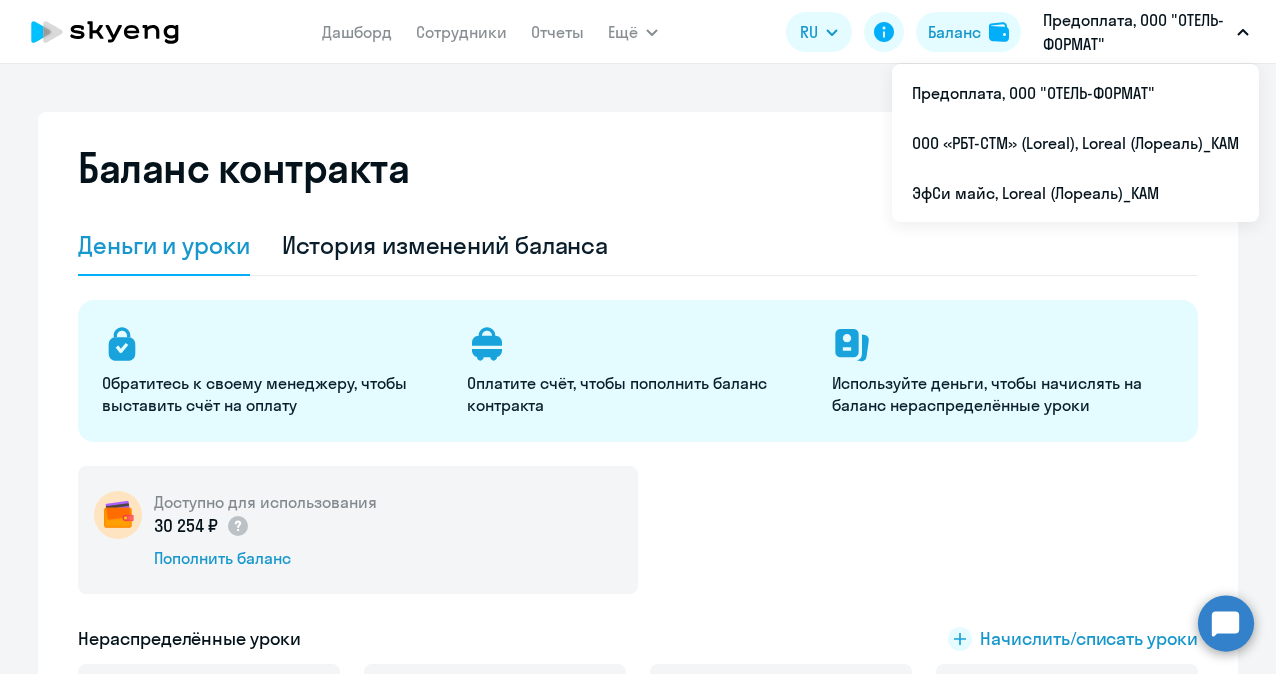 select on "english_adult_not_native_speaker" 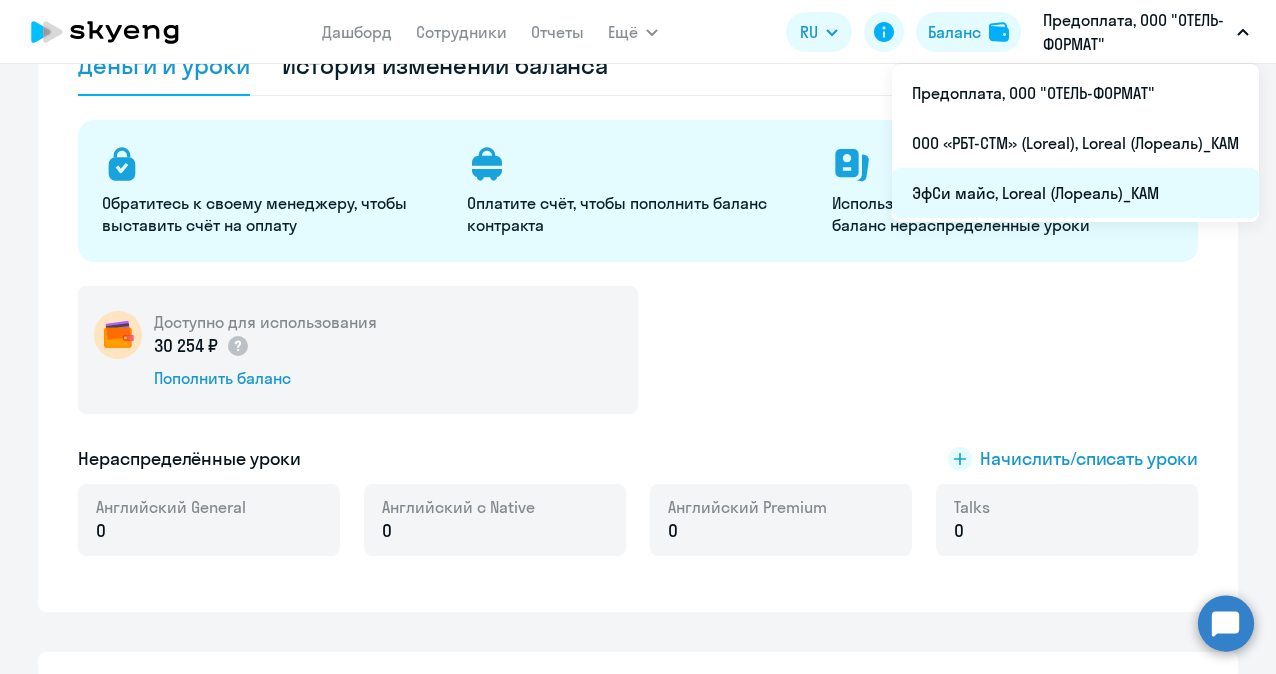 click on "ЭфСи майс, Loreal (Лореаль)_KAM" at bounding box center (1075, 193) 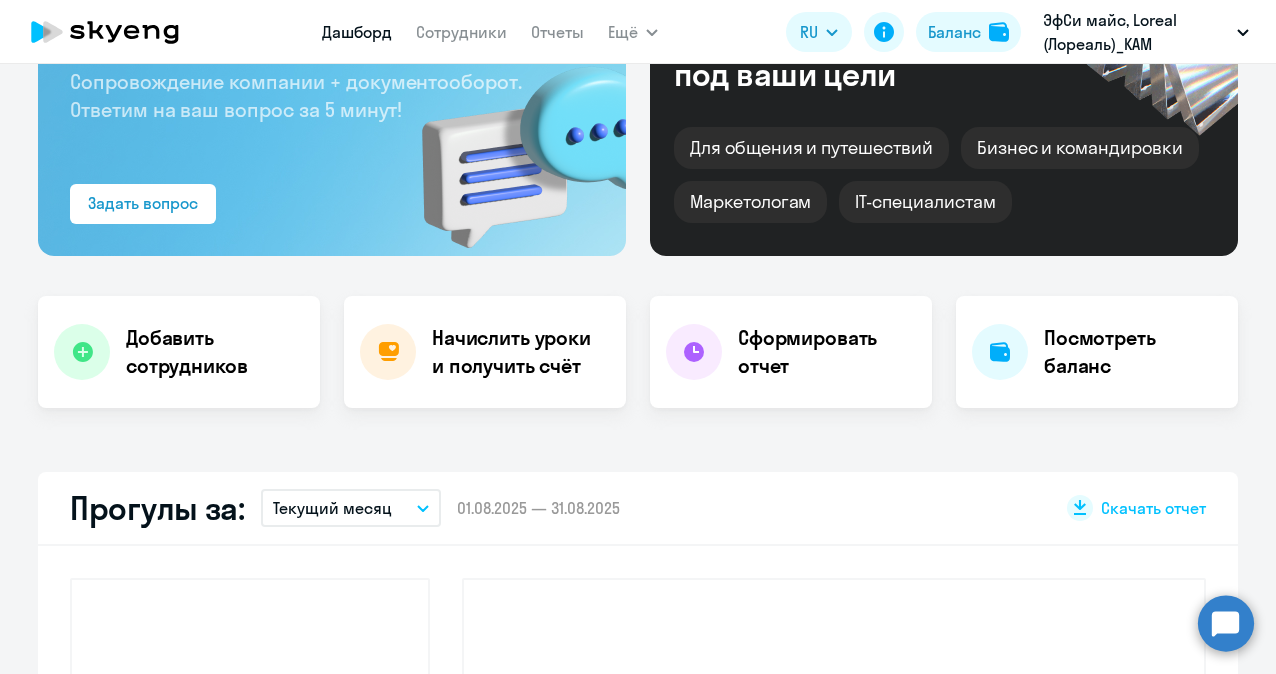 scroll, scrollTop: 360, scrollLeft: 0, axis: vertical 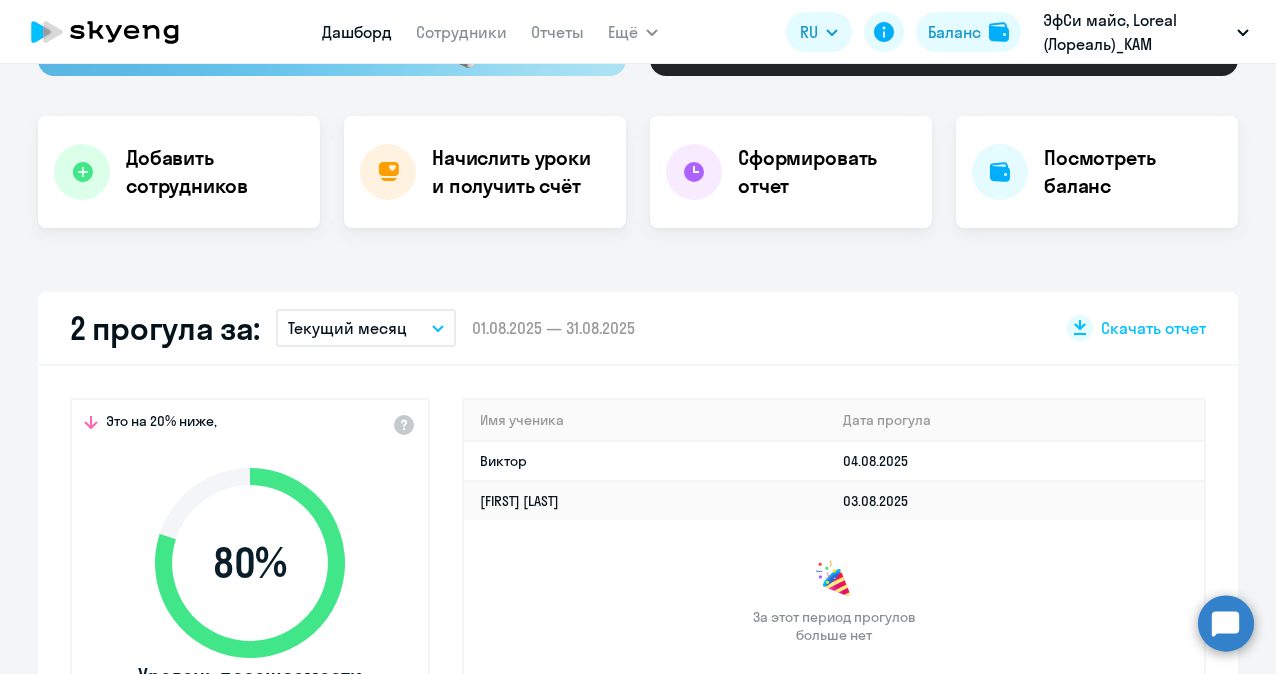 select on "30" 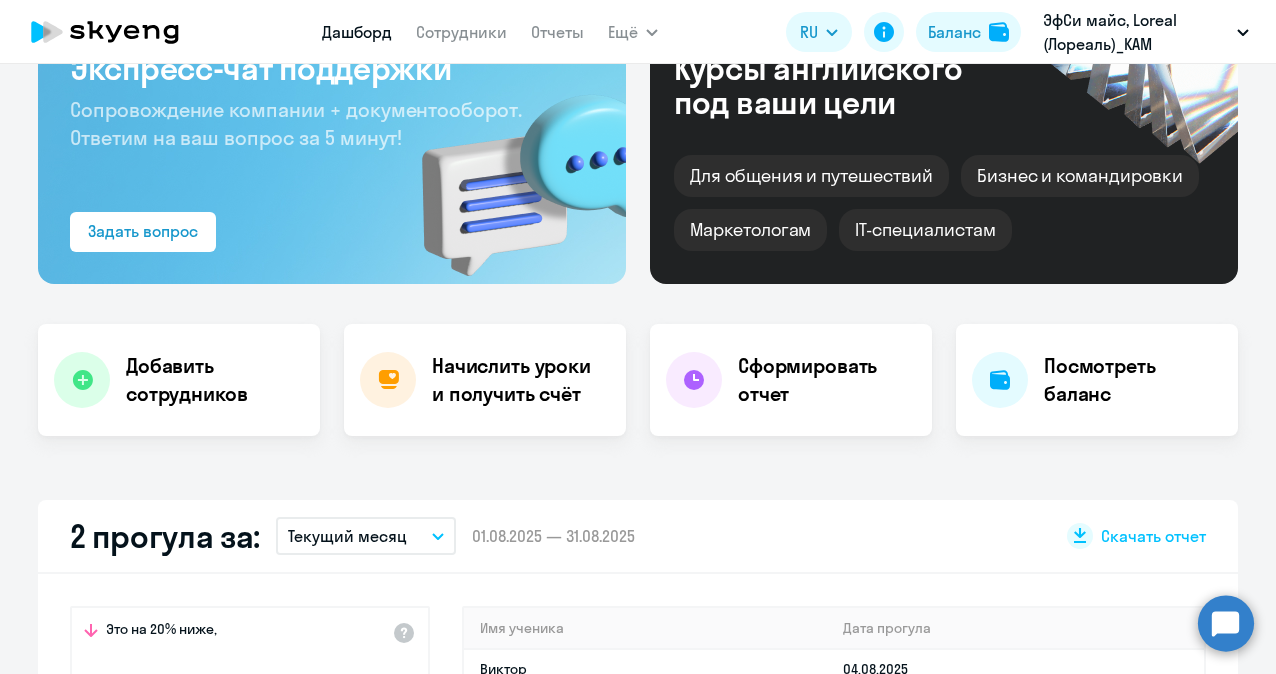scroll, scrollTop: 0, scrollLeft: 0, axis: both 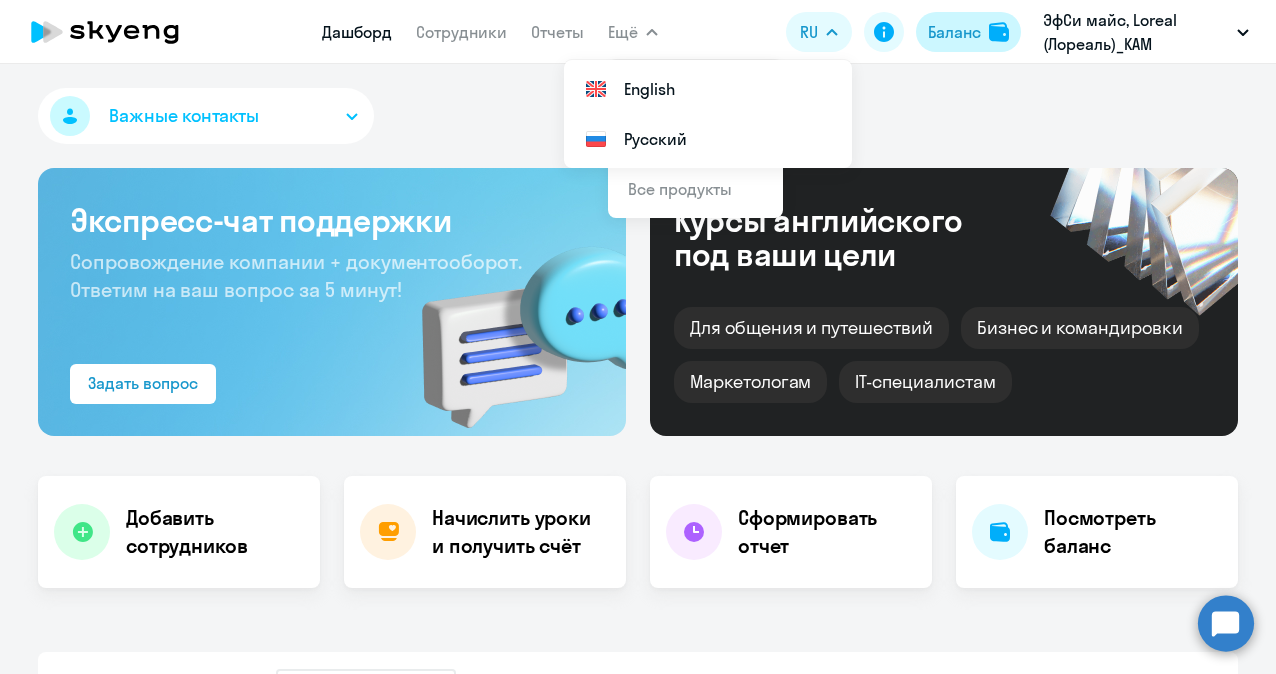 click on "Баланс" 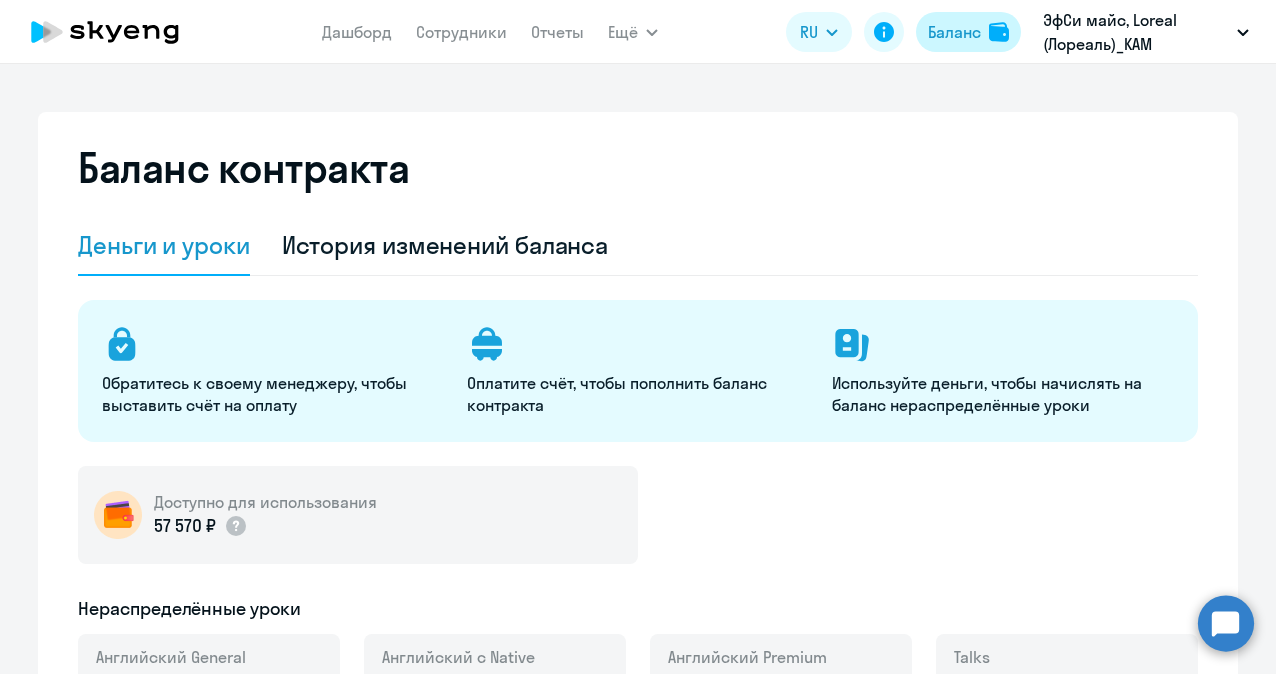 select on "english_adult_not_native_speaker" 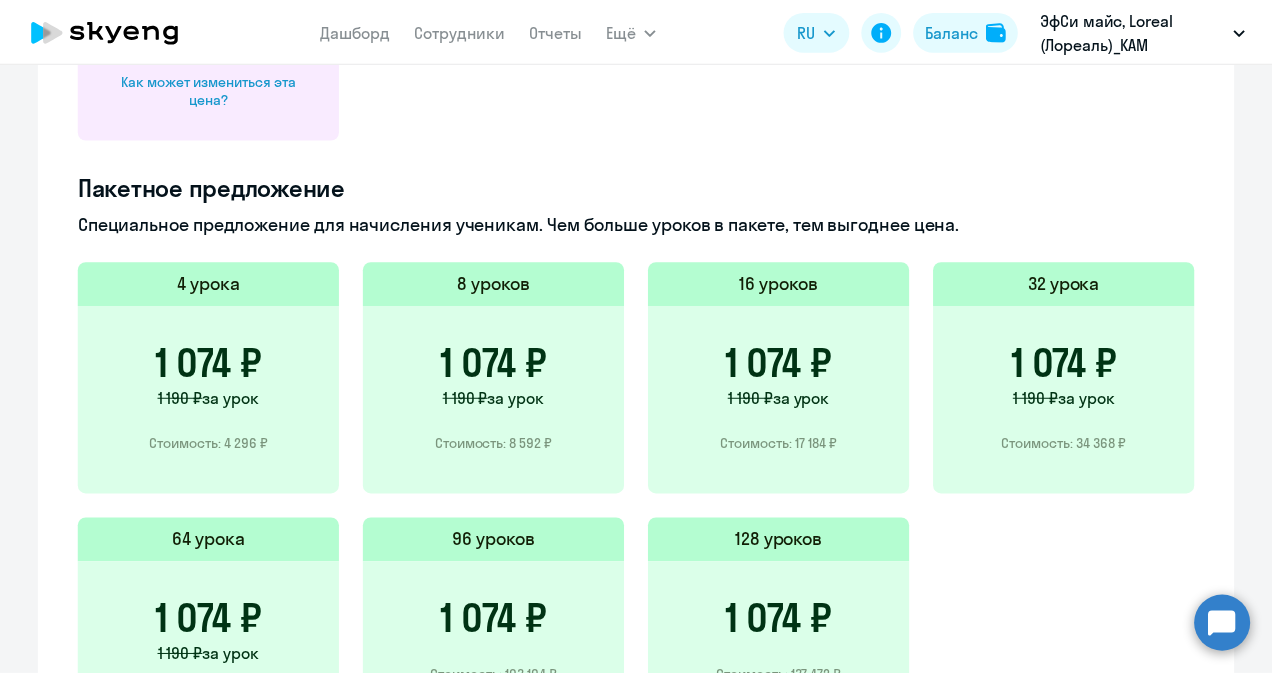 scroll, scrollTop: 1480, scrollLeft: 0, axis: vertical 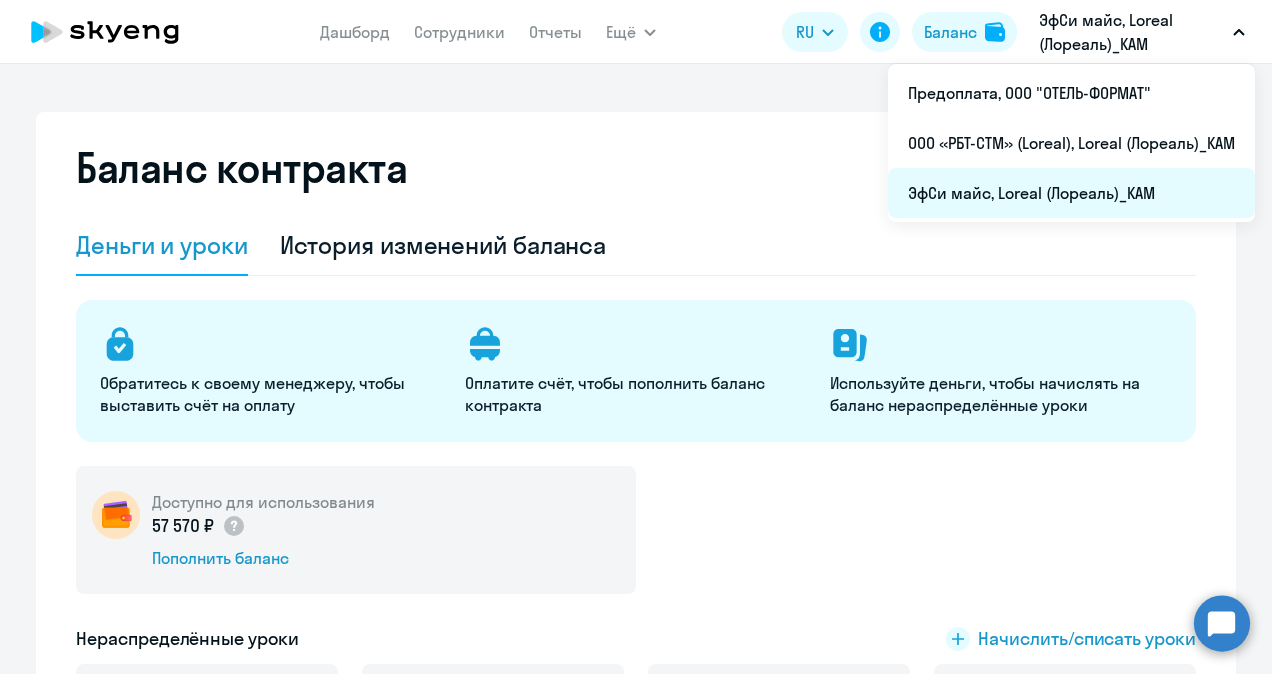 click on "ЭфСи майс, Loreal (Лореаль)_KAM" at bounding box center [1071, 193] 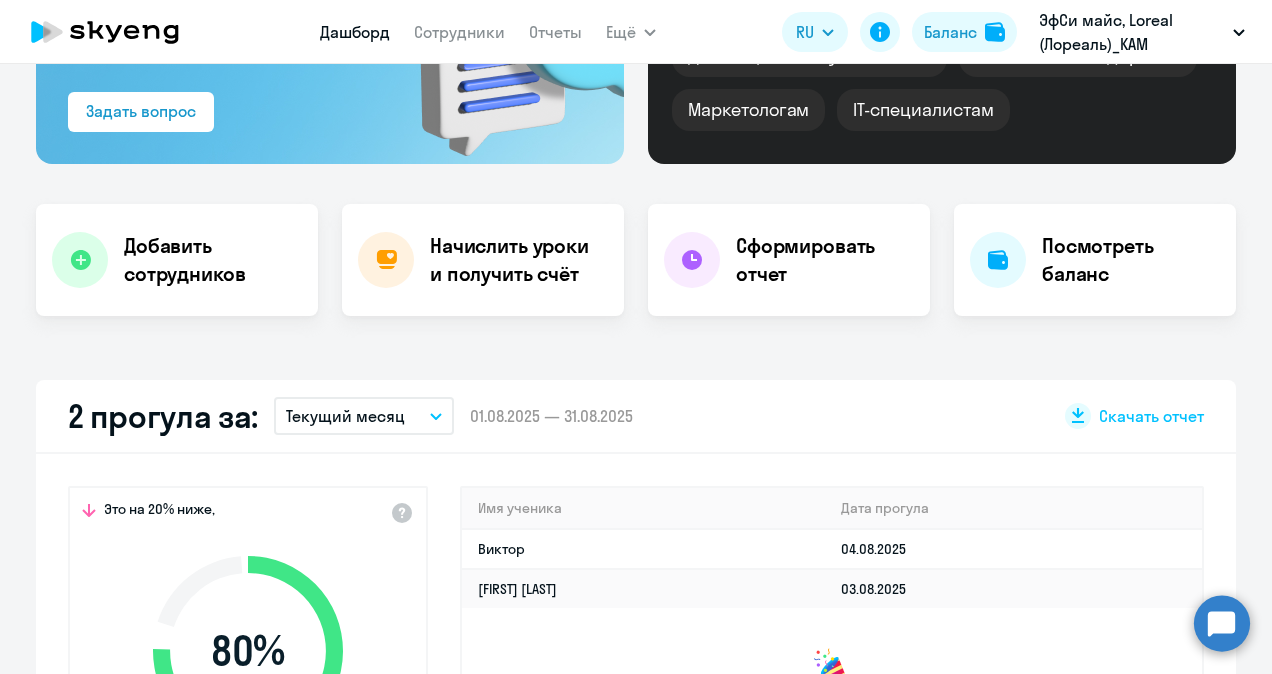 scroll, scrollTop: 400, scrollLeft: 0, axis: vertical 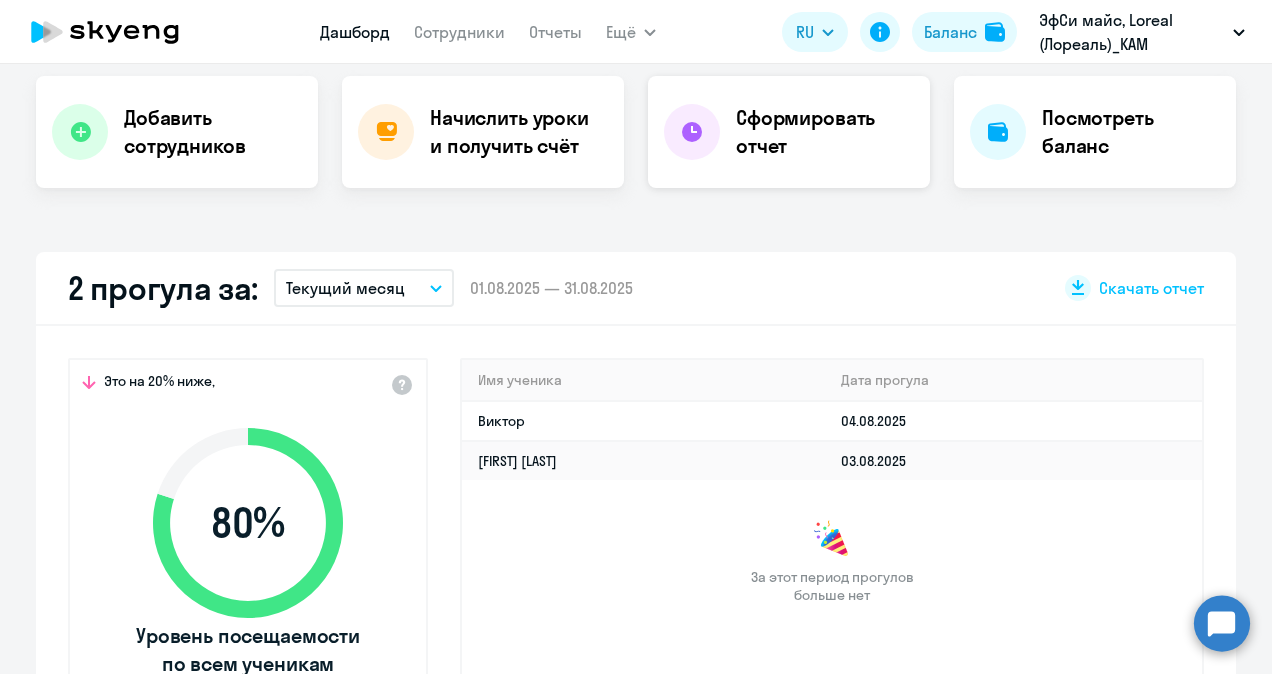 select on "30" 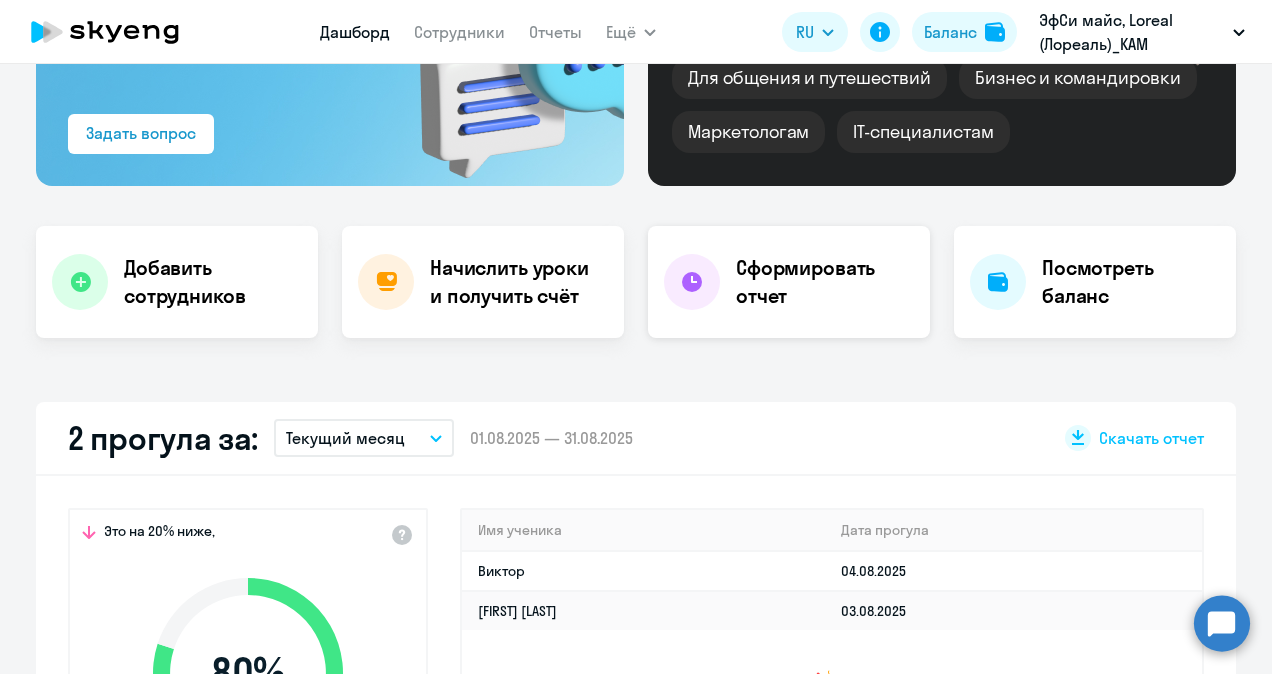 scroll, scrollTop: 0, scrollLeft: 0, axis: both 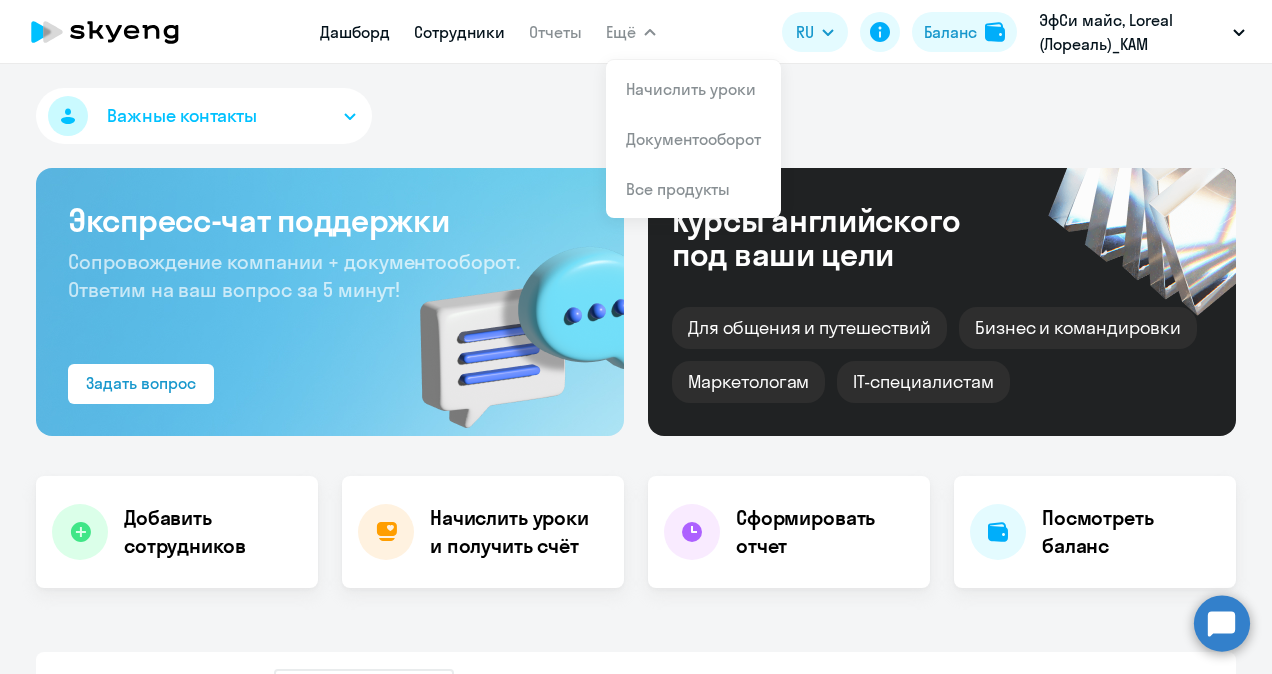click on "Сотрудники" at bounding box center (459, 32) 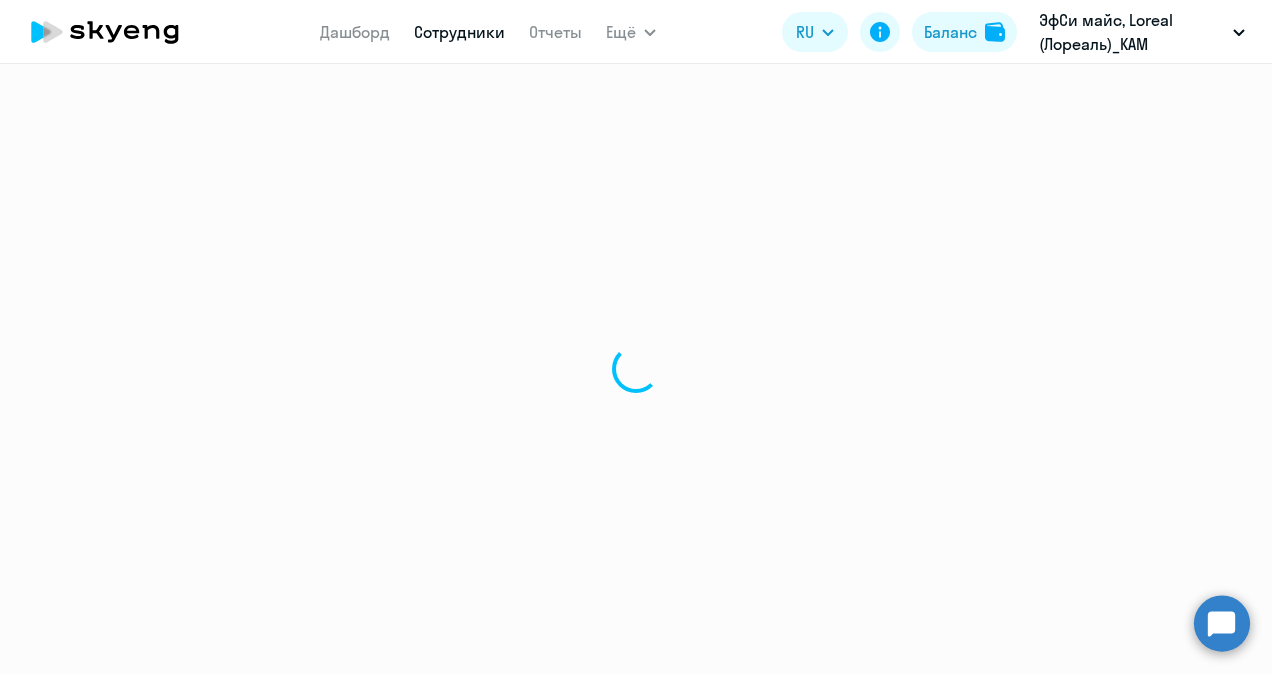 select on "30" 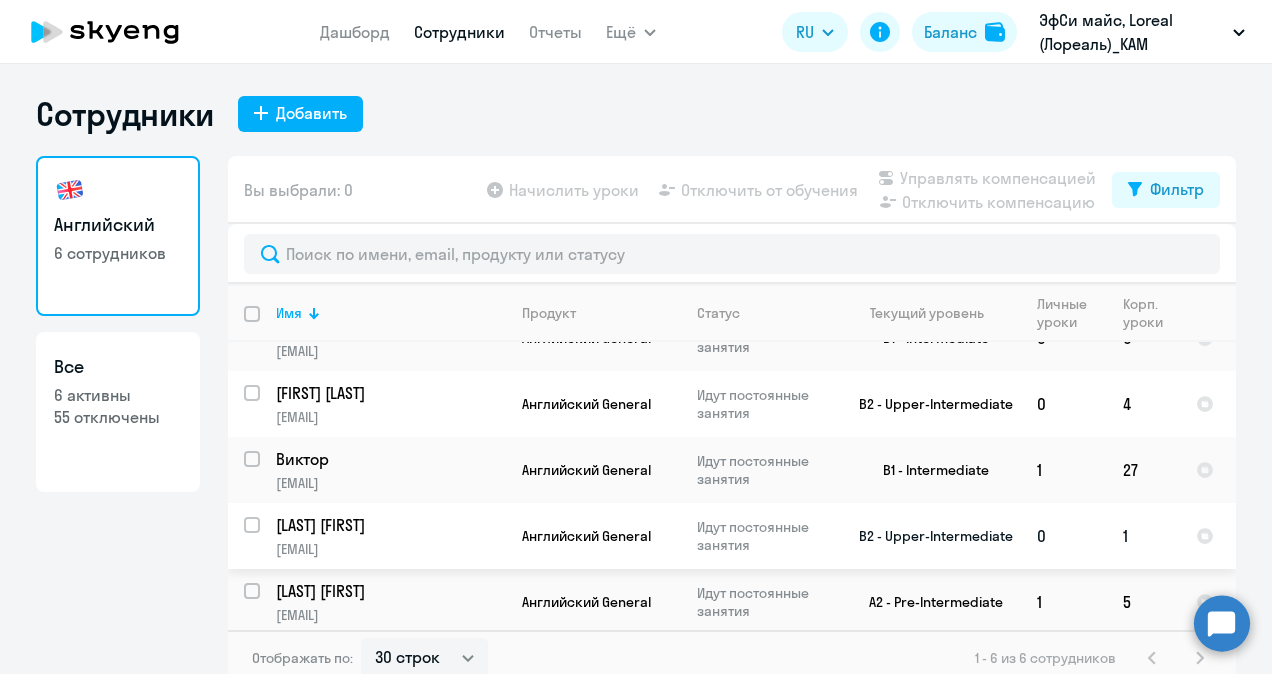 scroll, scrollTop: 104, scrollLeft: 0, axis: vertical 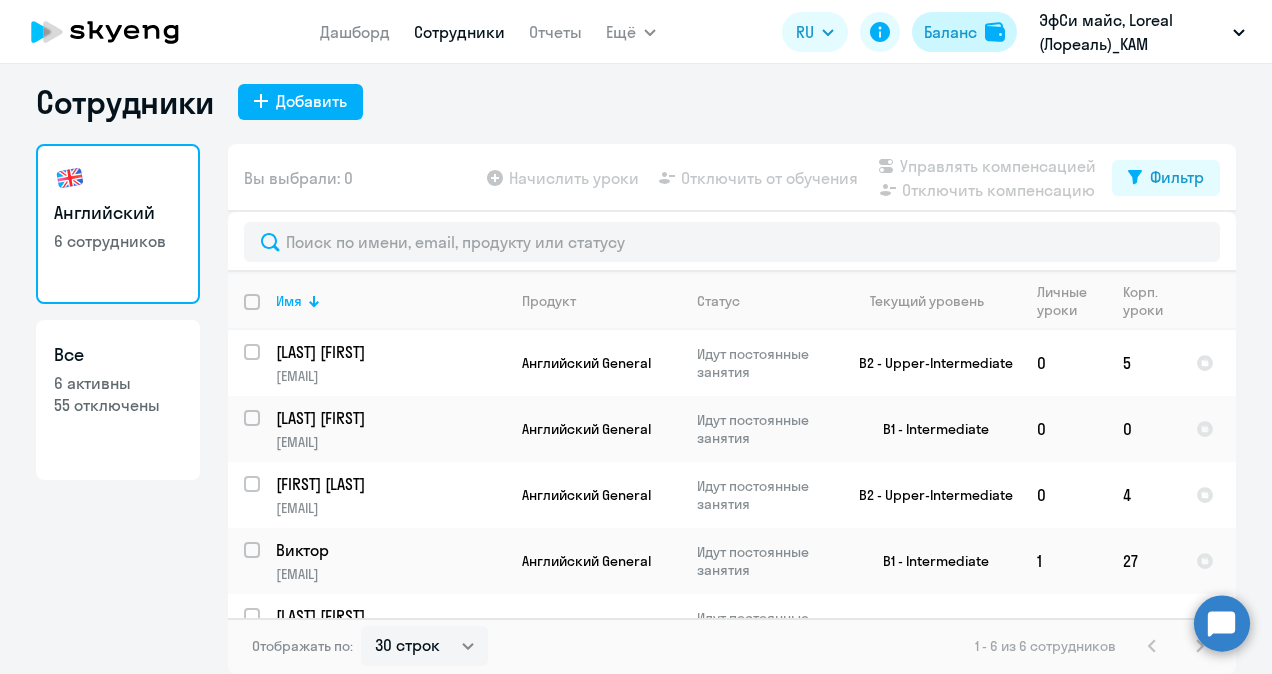 click on "Баланс" 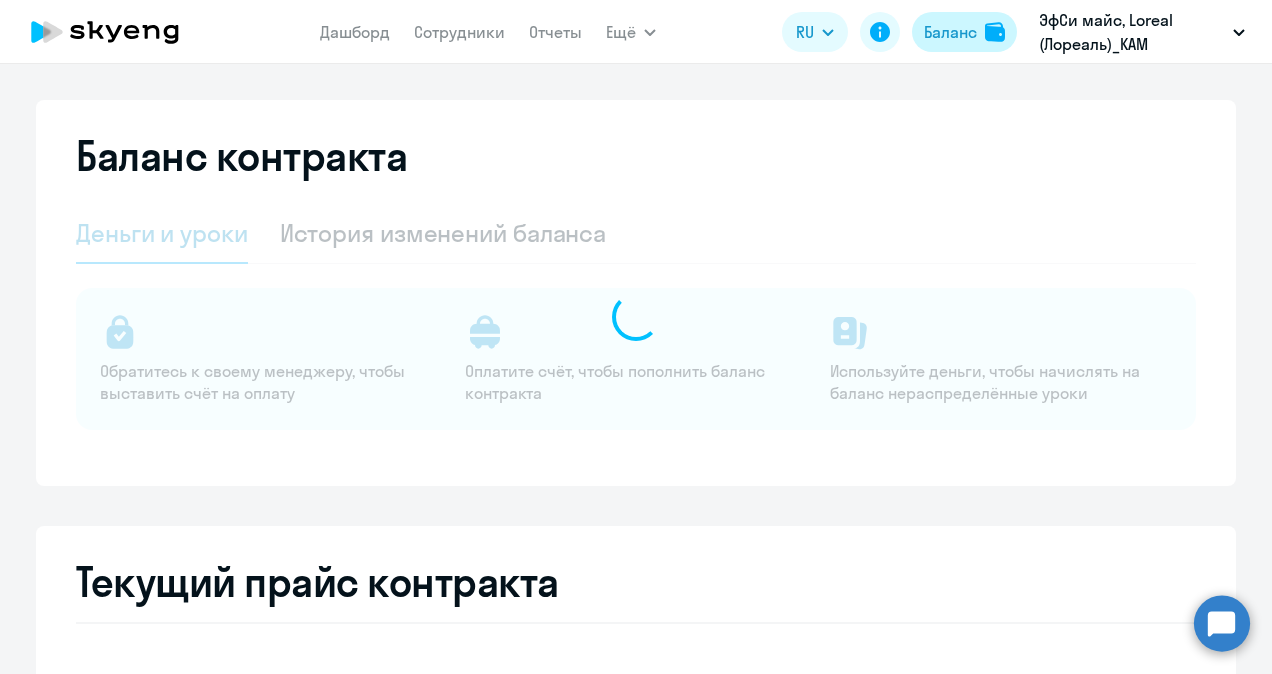 select on "english_adult_not_native_speaker" 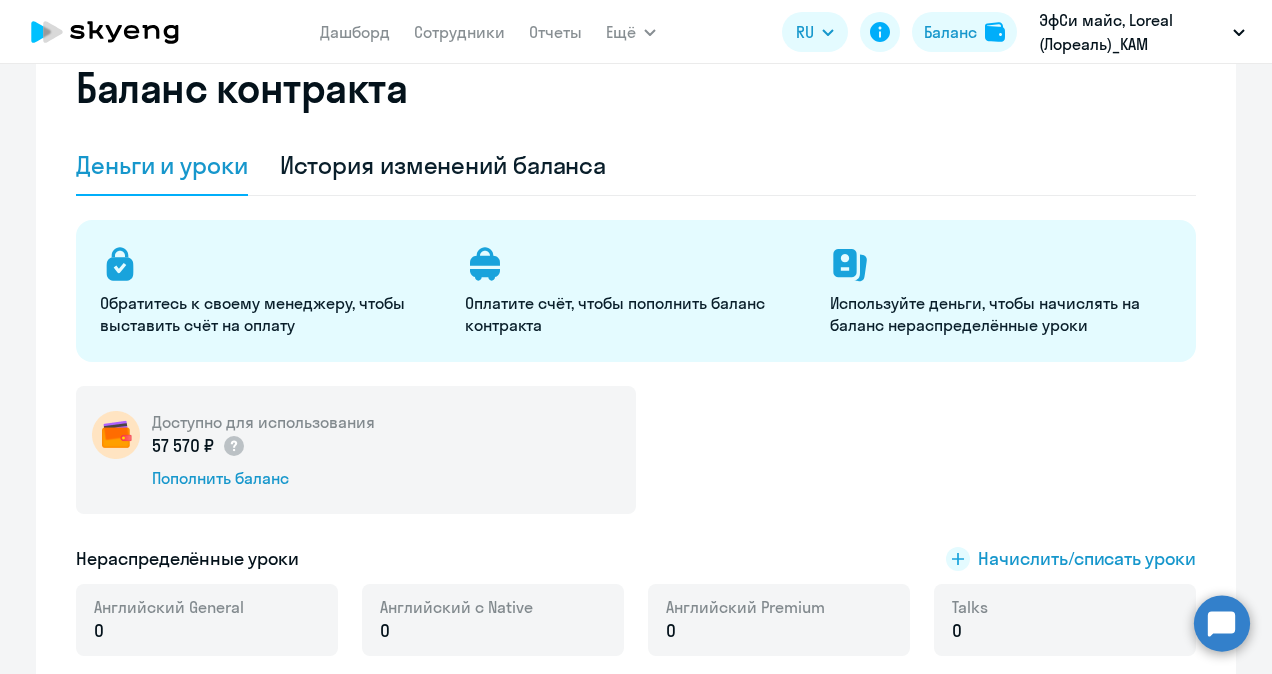 scroll, scrollTop: 0, scrollLeft: 0, axis: both 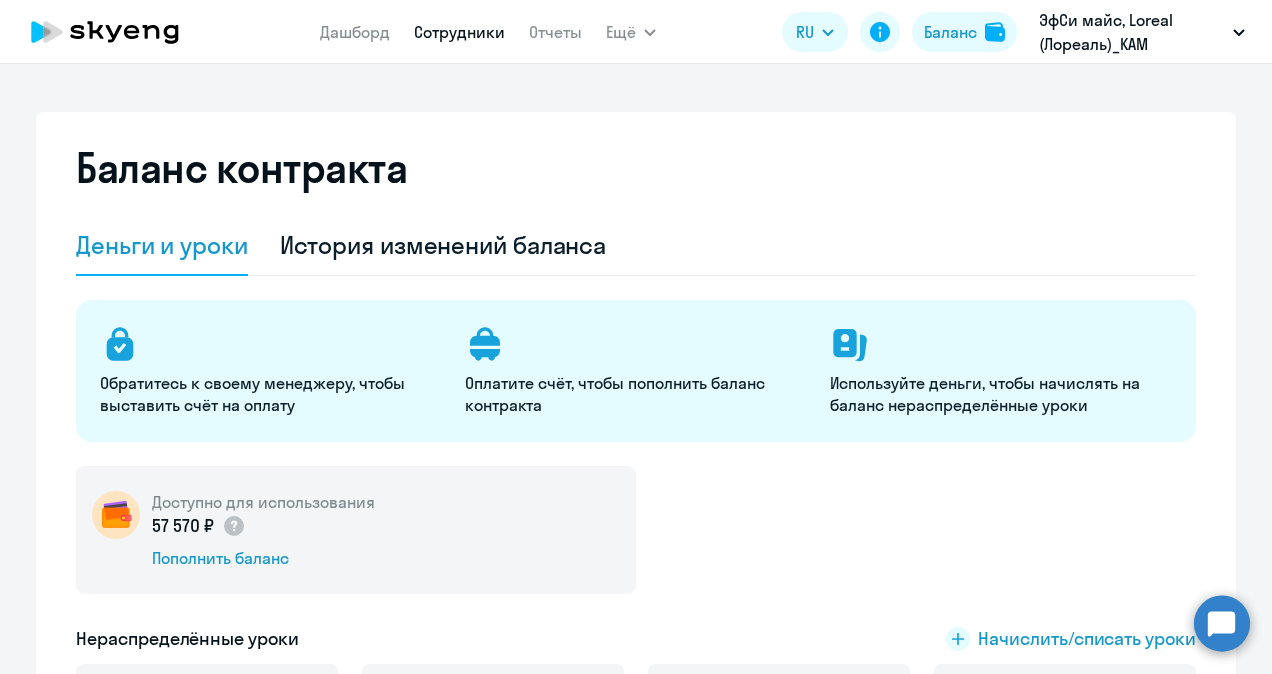 click on "Сотрудники" at bounding box center (459, 32) 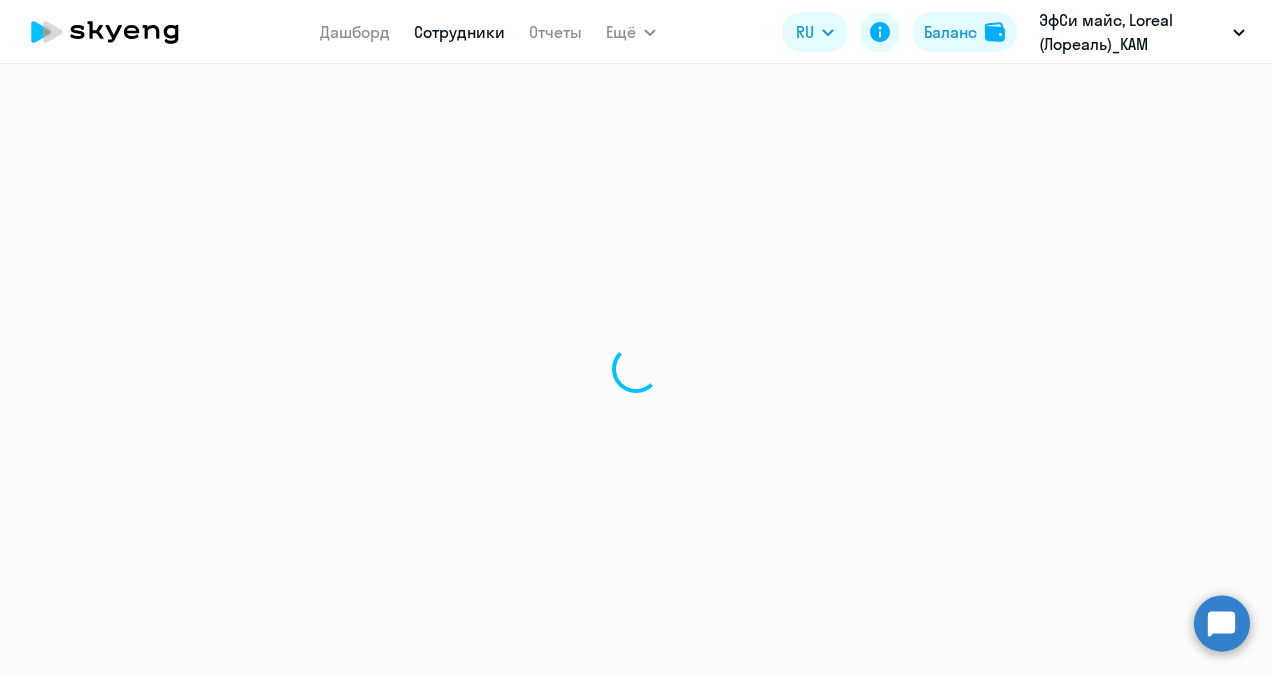 select on "30" 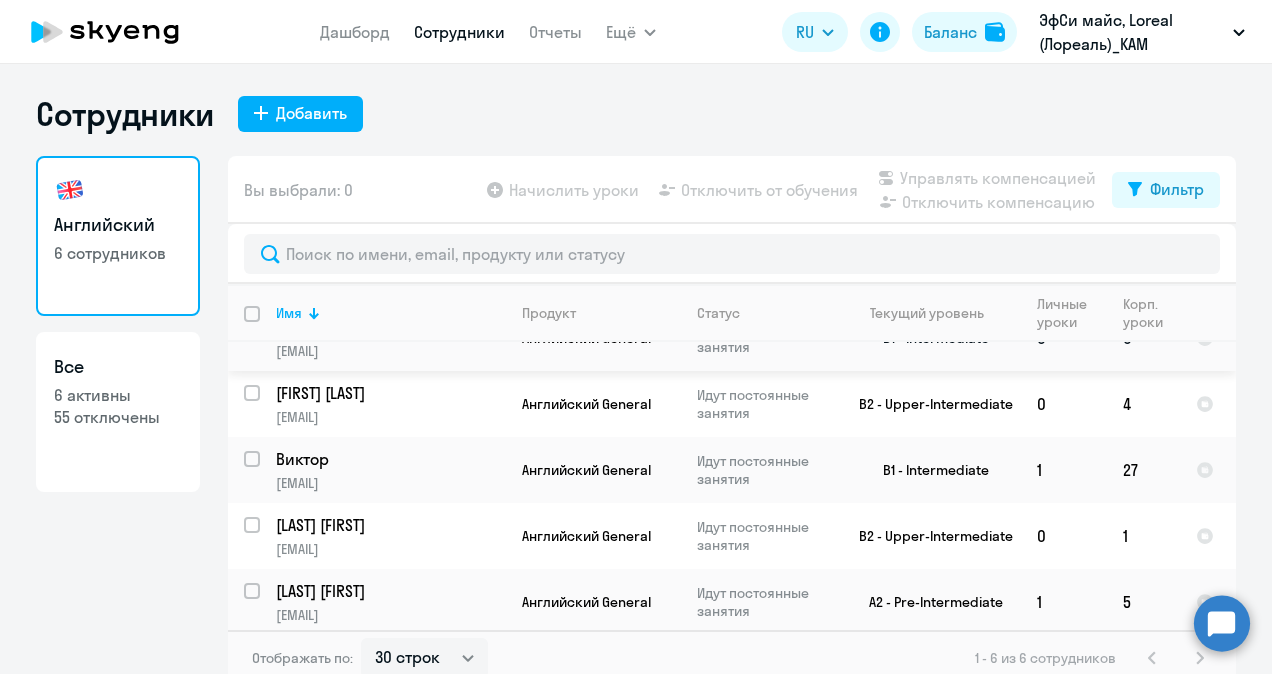scroll, scrollTop: 104, scrollLeft: 0, axis: vertical 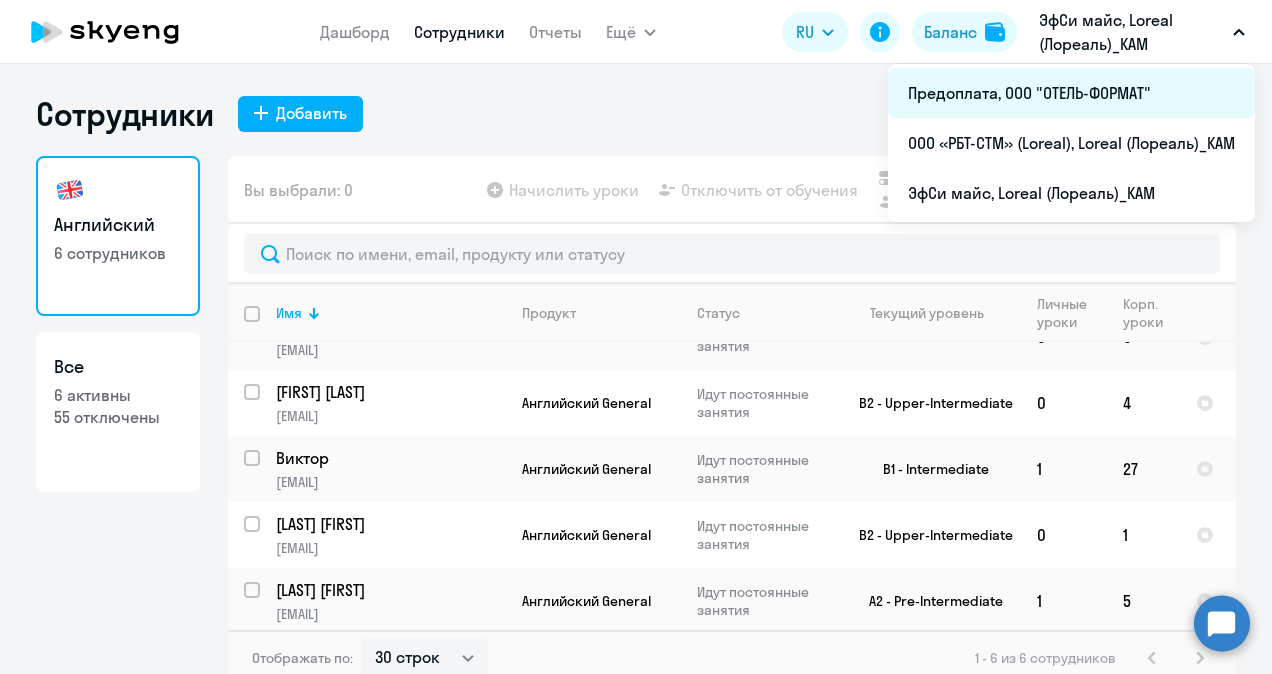 click on "Предоплата, ООО "ОТЕЛЬ-ФОРМАТ"" at bounding box center [1071, 93] 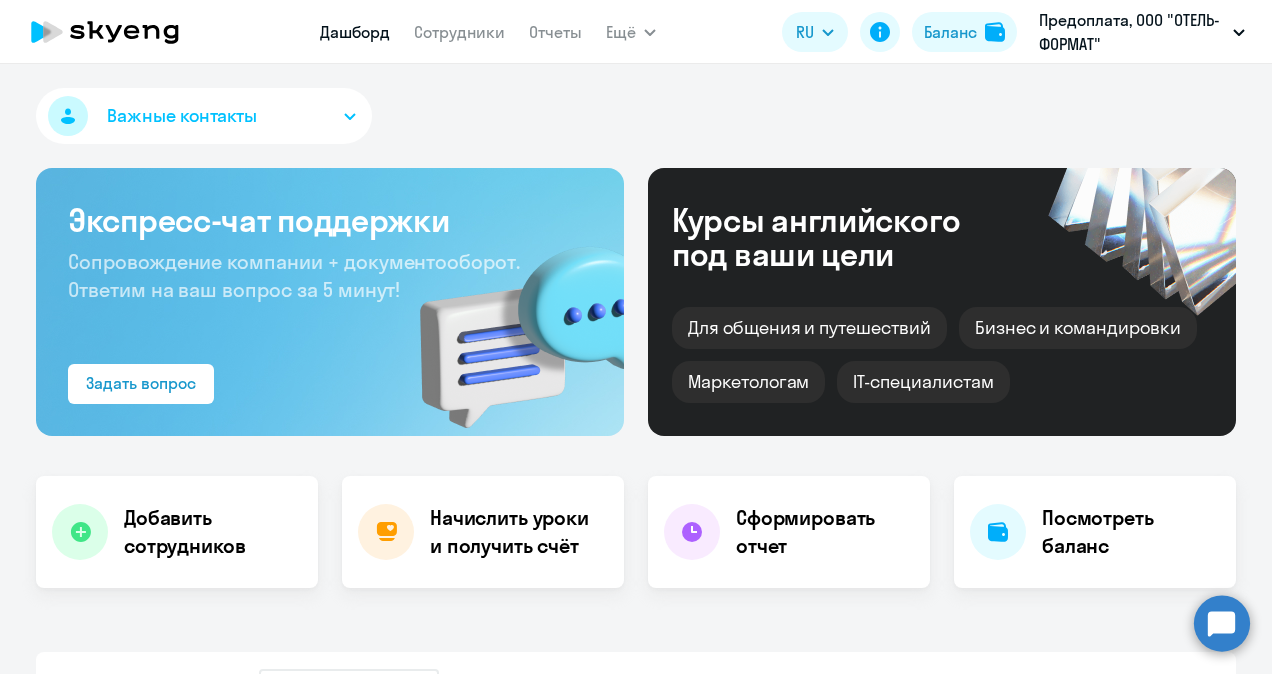 select on "30" 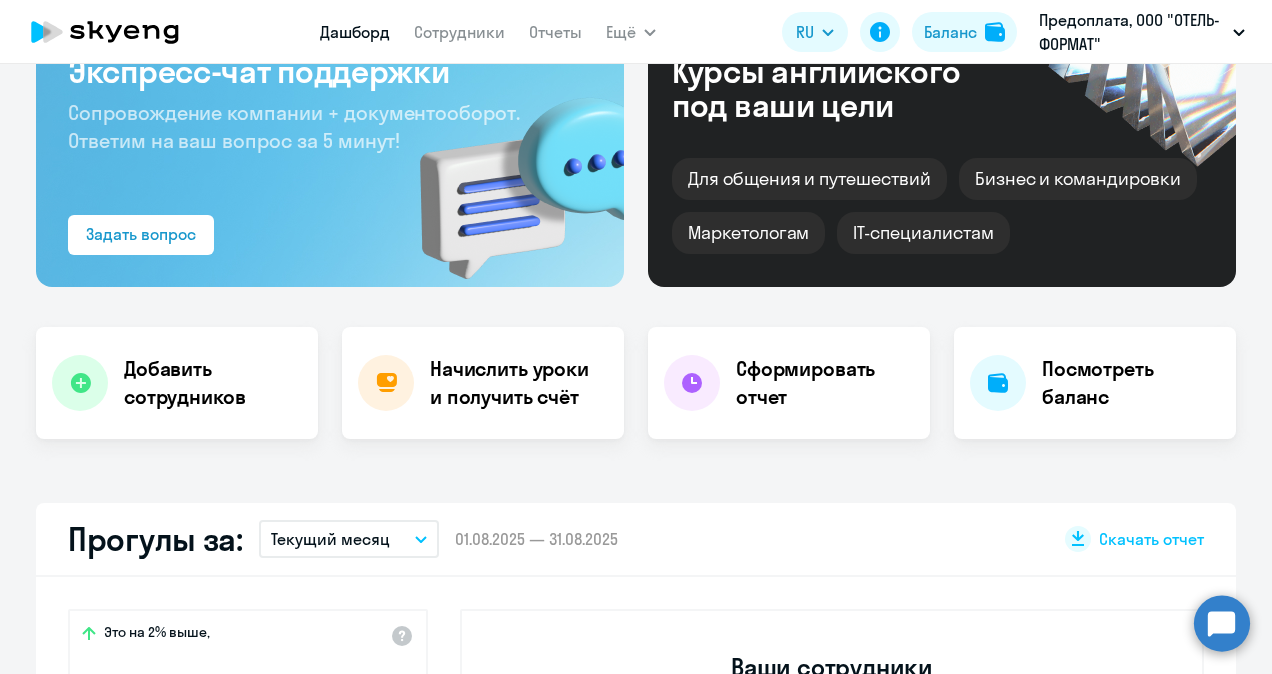 scroll, scrollTop: 0, scrollLeft: 0, axis: both 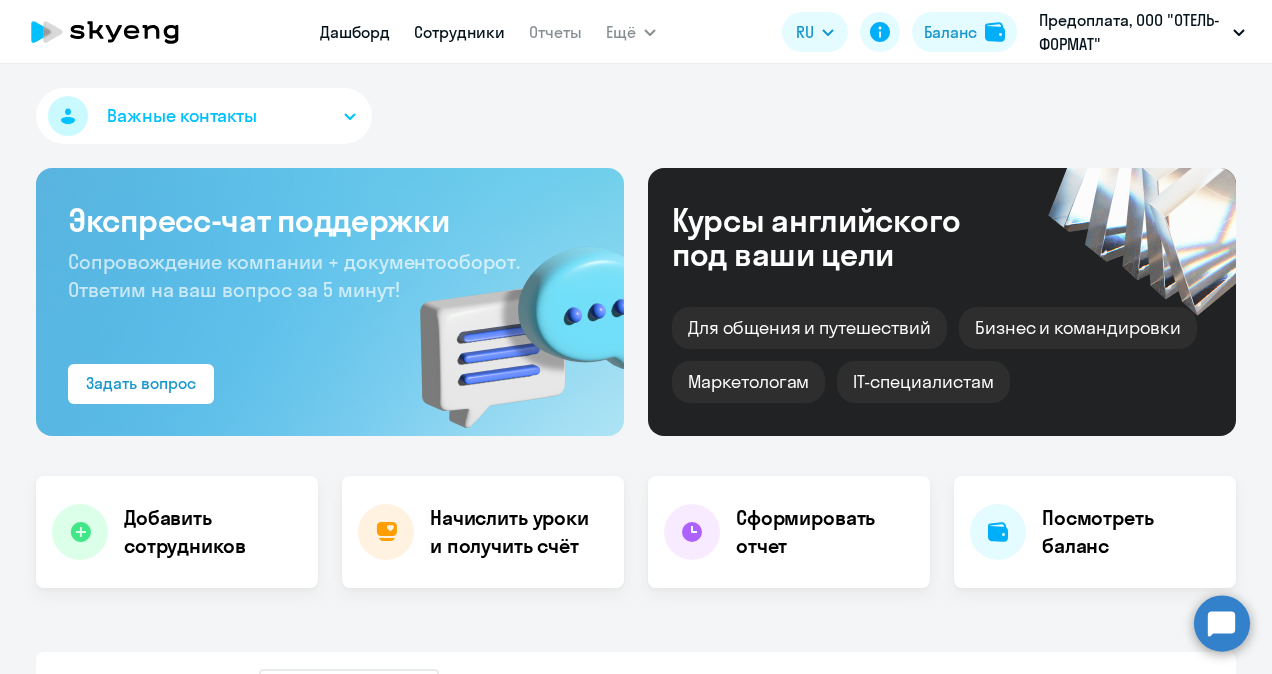 click on "Сотрудники" at bounding box center [459, 32] 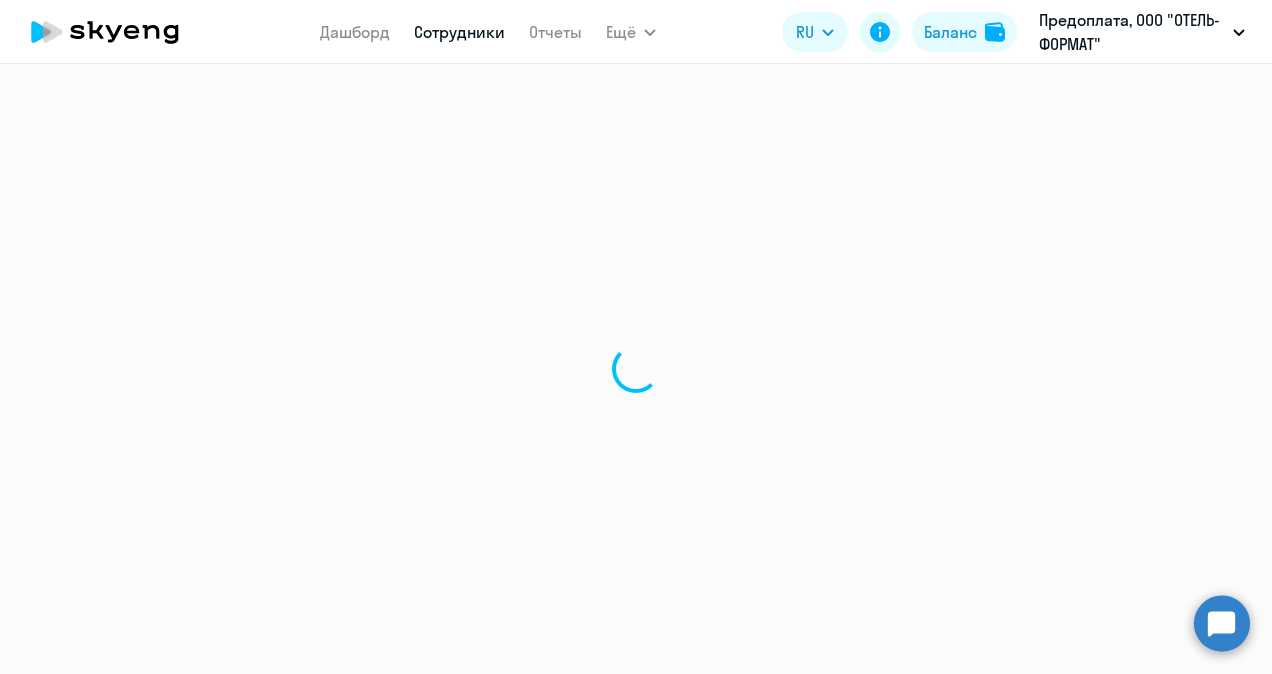 select on "30" 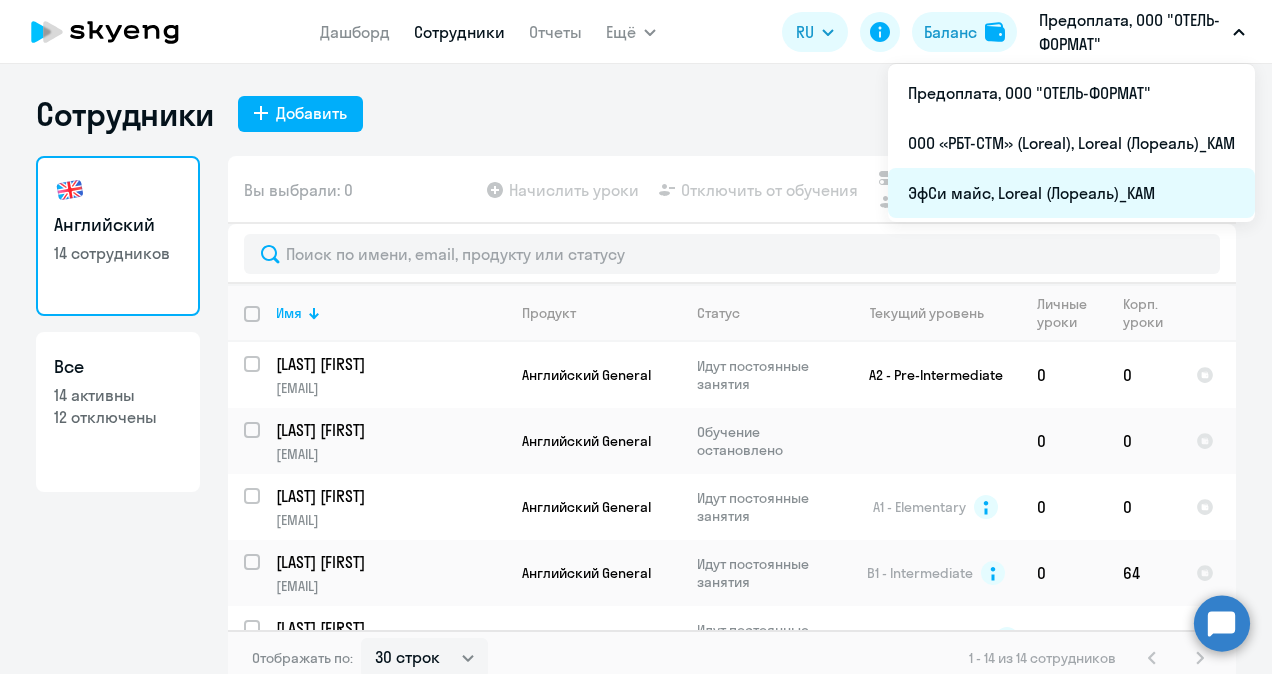 click on "ЭфСи майс, Loreal (Лореаль)_KAM" at bounding box center [1071, 193] 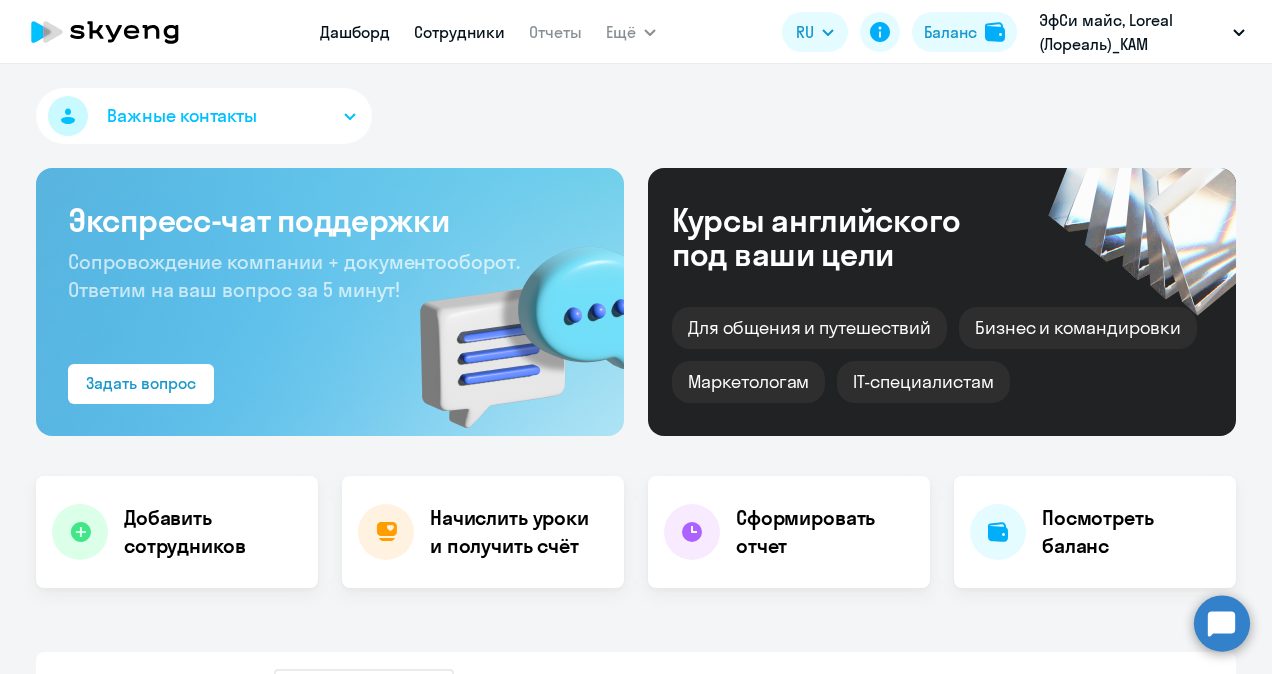 select on "30" 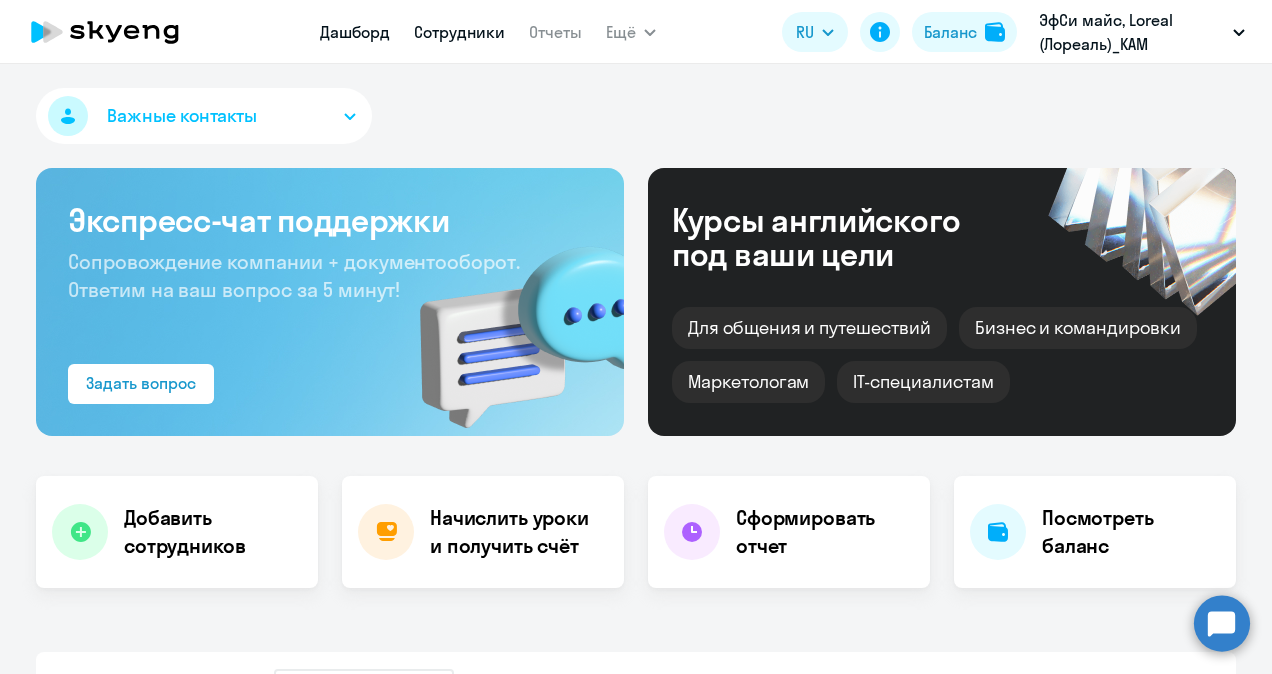 click on "Сотрудники" at bounding box center [459, 32] 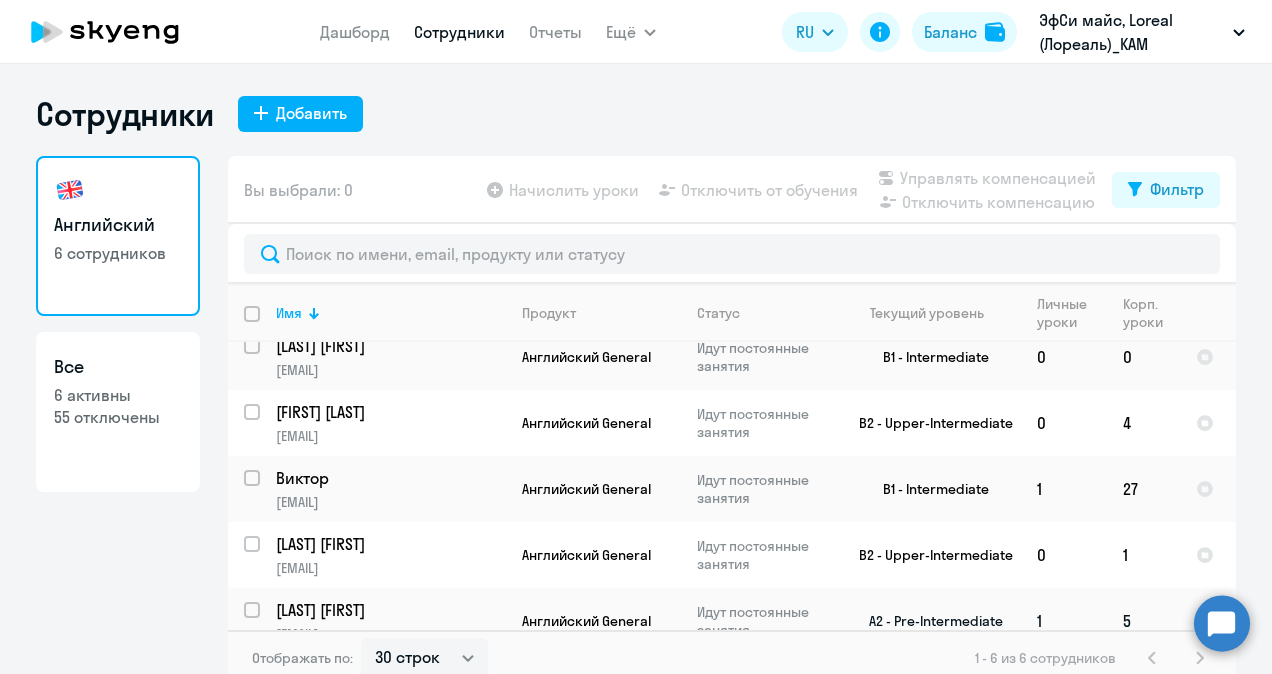 scroll, scrollTop: 82, scrollLeft: 0, axis: vertical 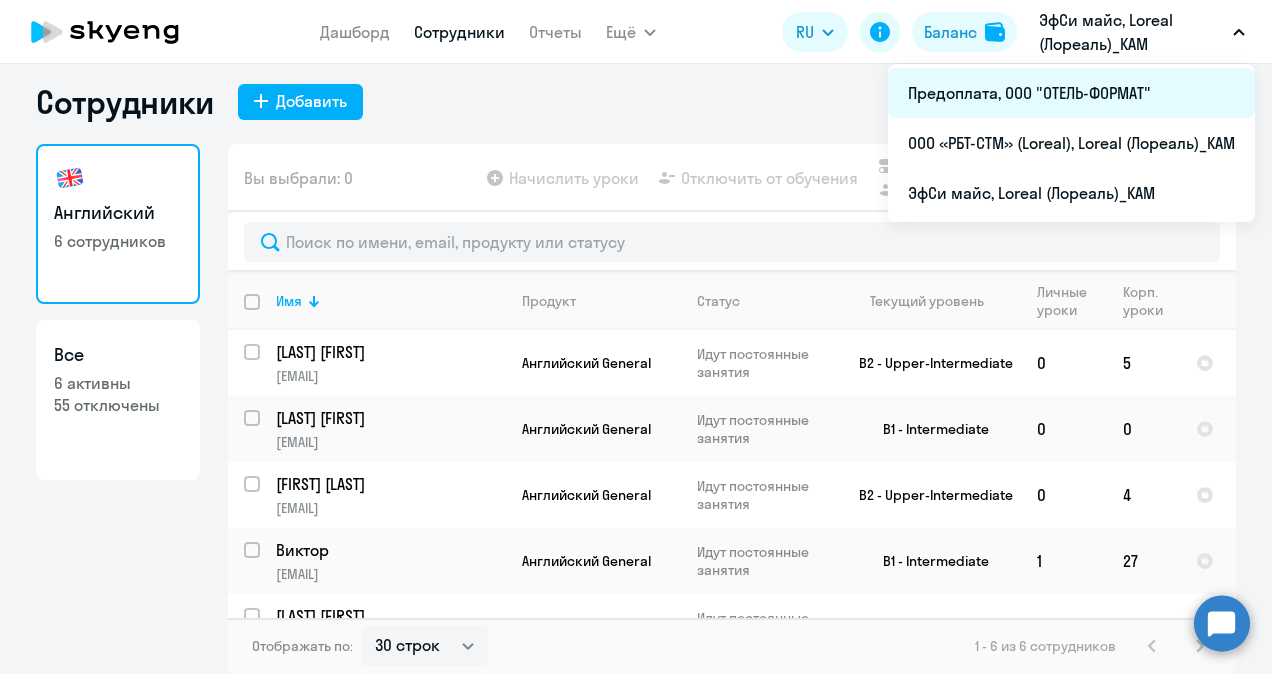 click on "Предоплата, ООО "ОТЕЛЬ-ФОРМАТ"" at bounding box center [1071, 93] 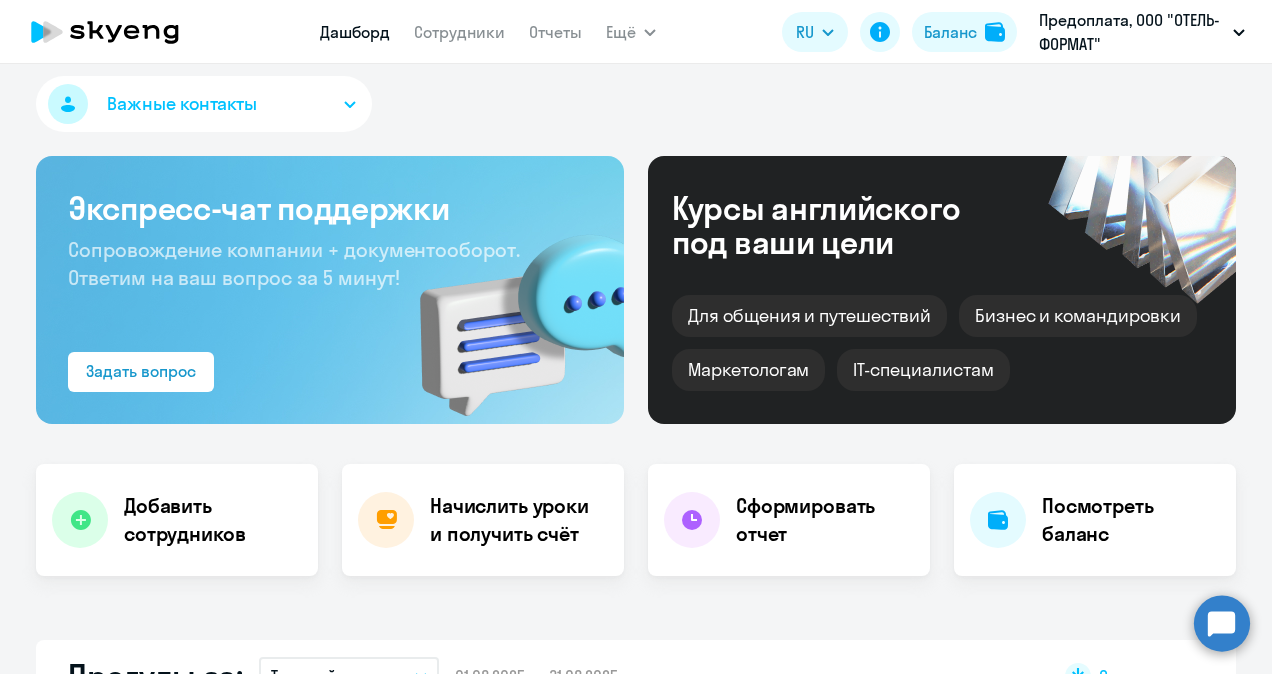 select on "30" 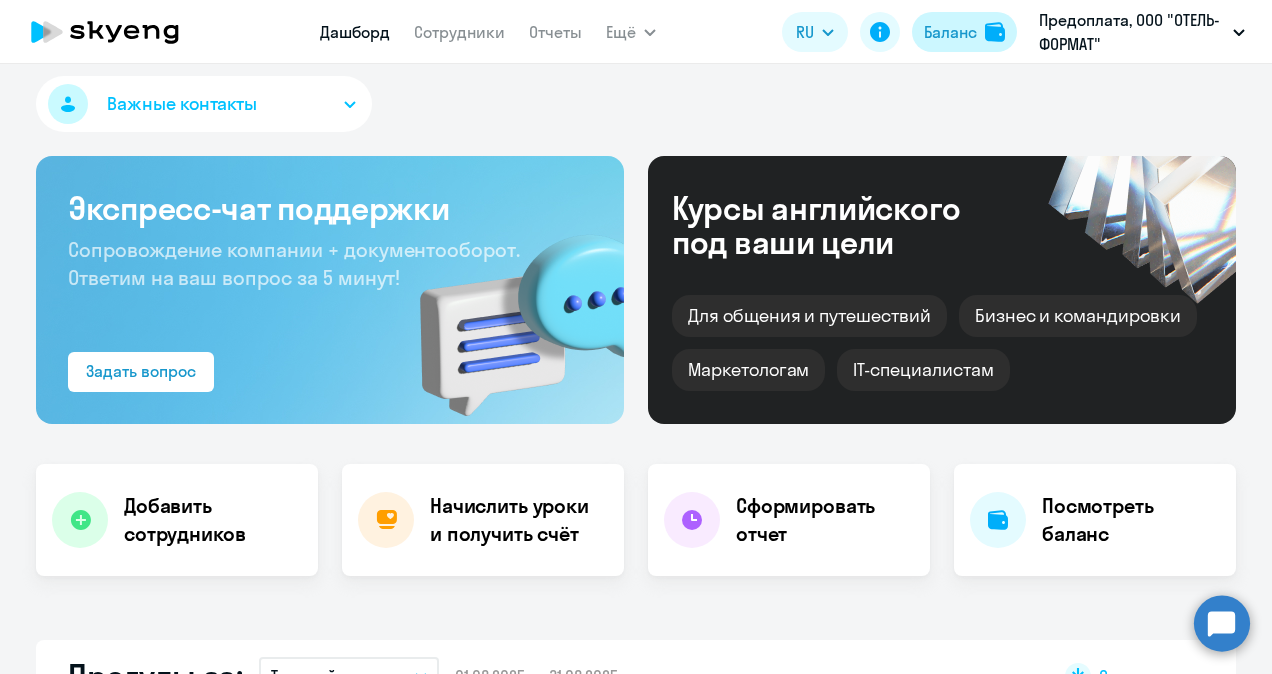 click on "Баланс" 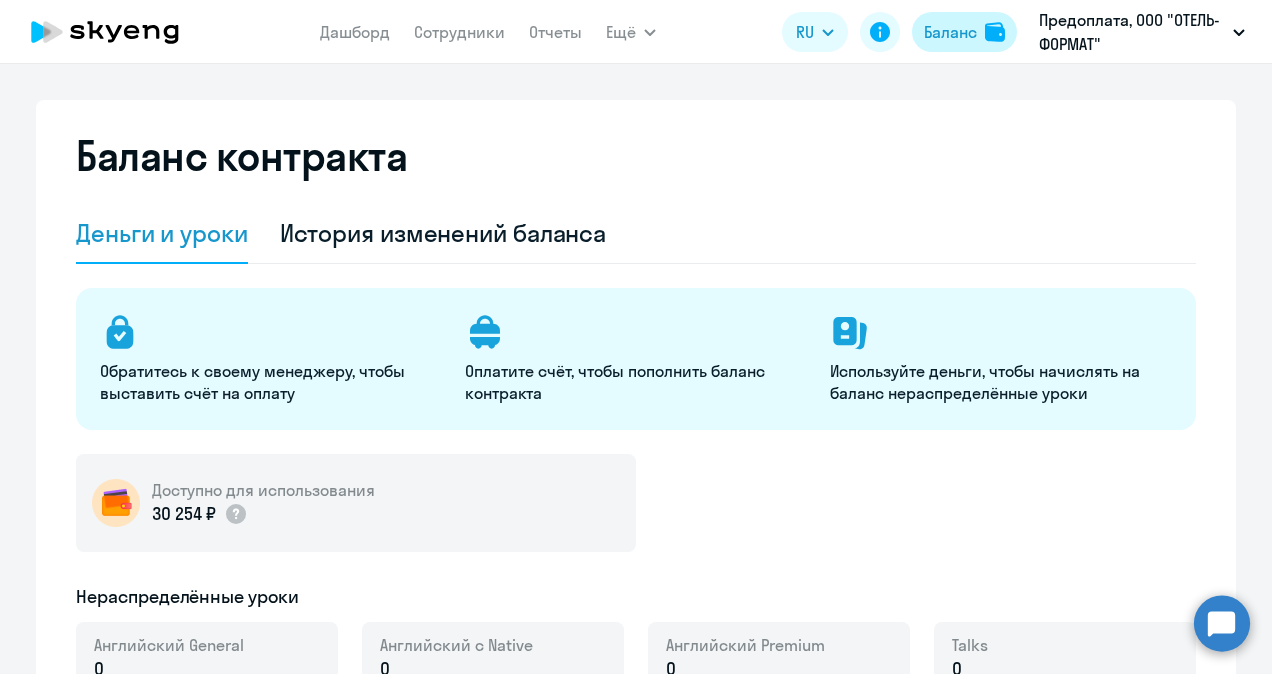 select on "english_adult_not_native_speaker" 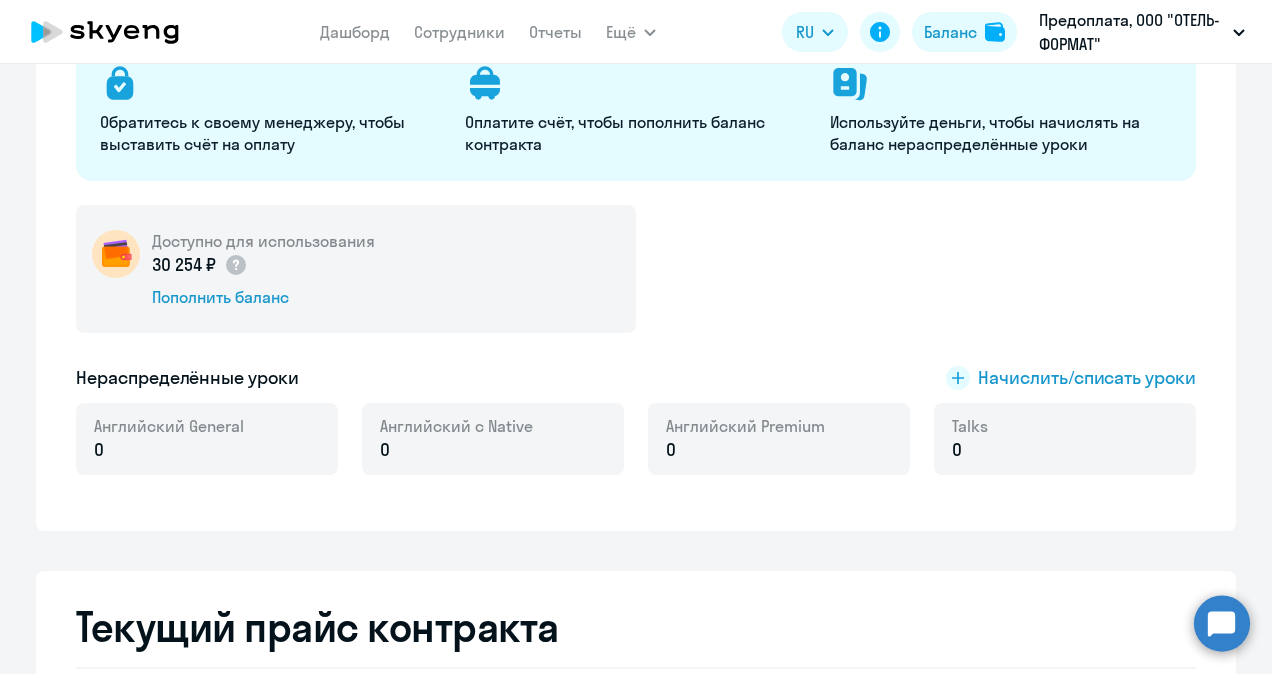 scroll, scrollTop: 312, scrollLeft: 0, axis: vertical 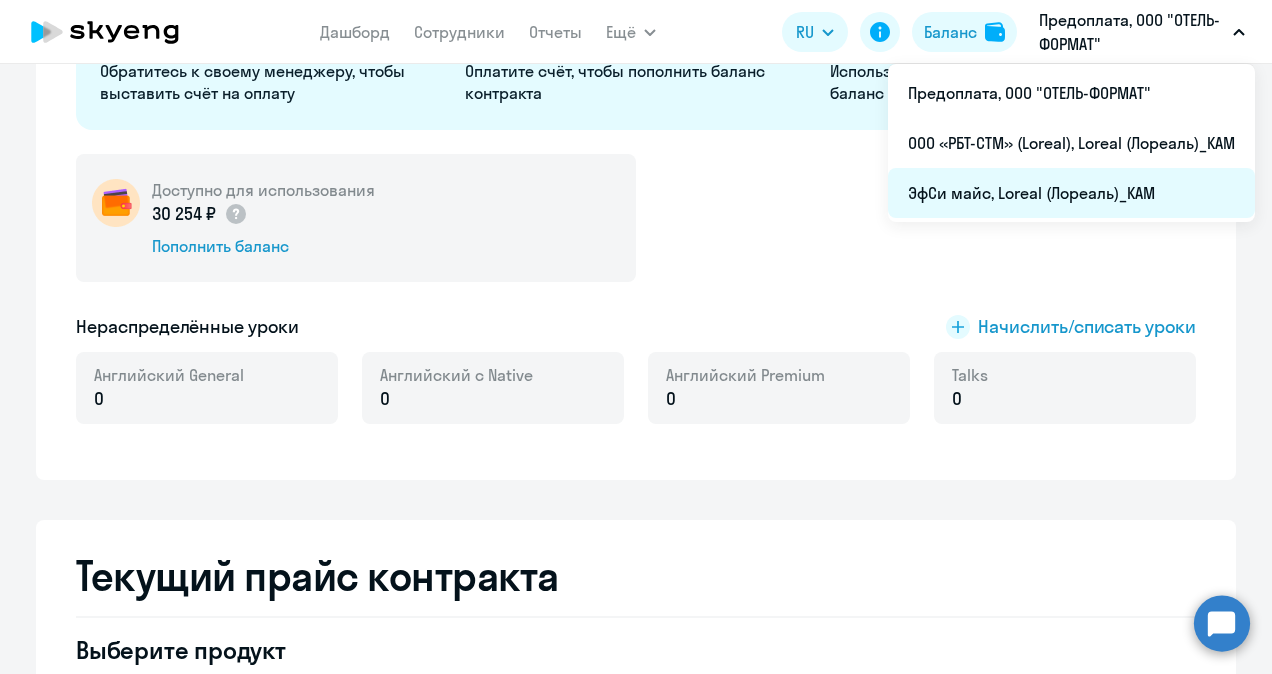click on "ЭфСи майс, Loreal (Лореаль)_KAM" at bounding box center [1071, 193] 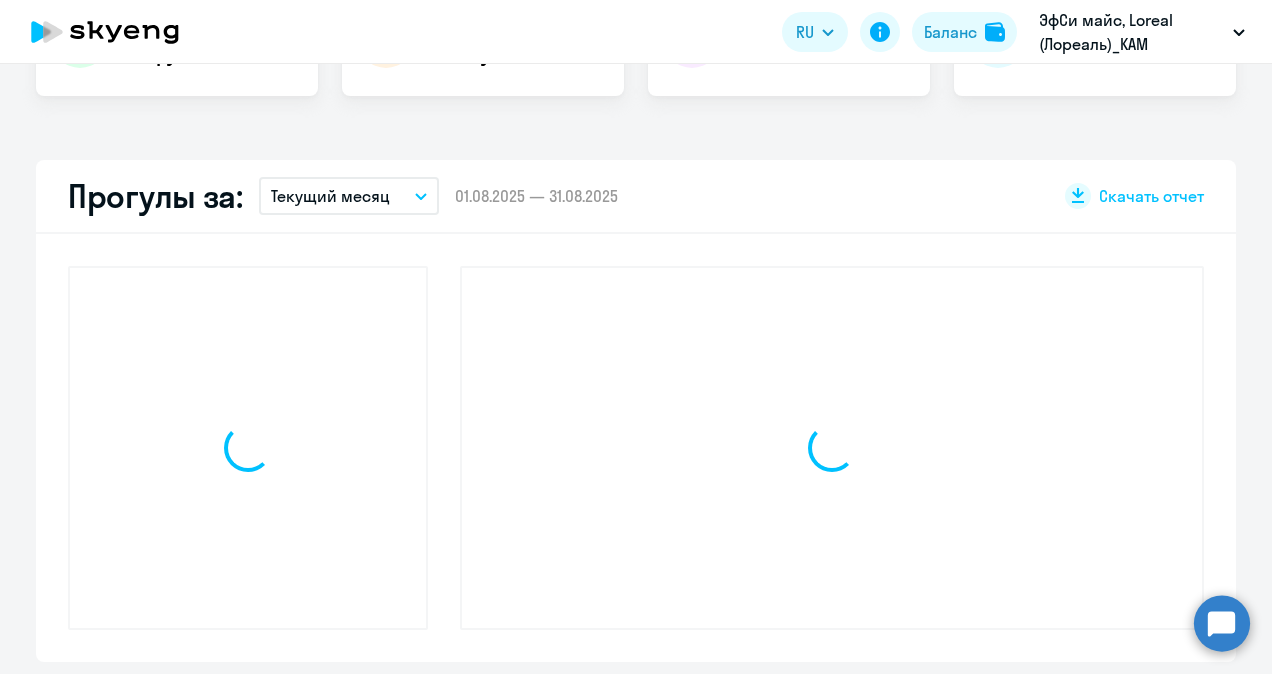 scroll, scrollTop: 492, scrollLeft: 0, axis: vertical 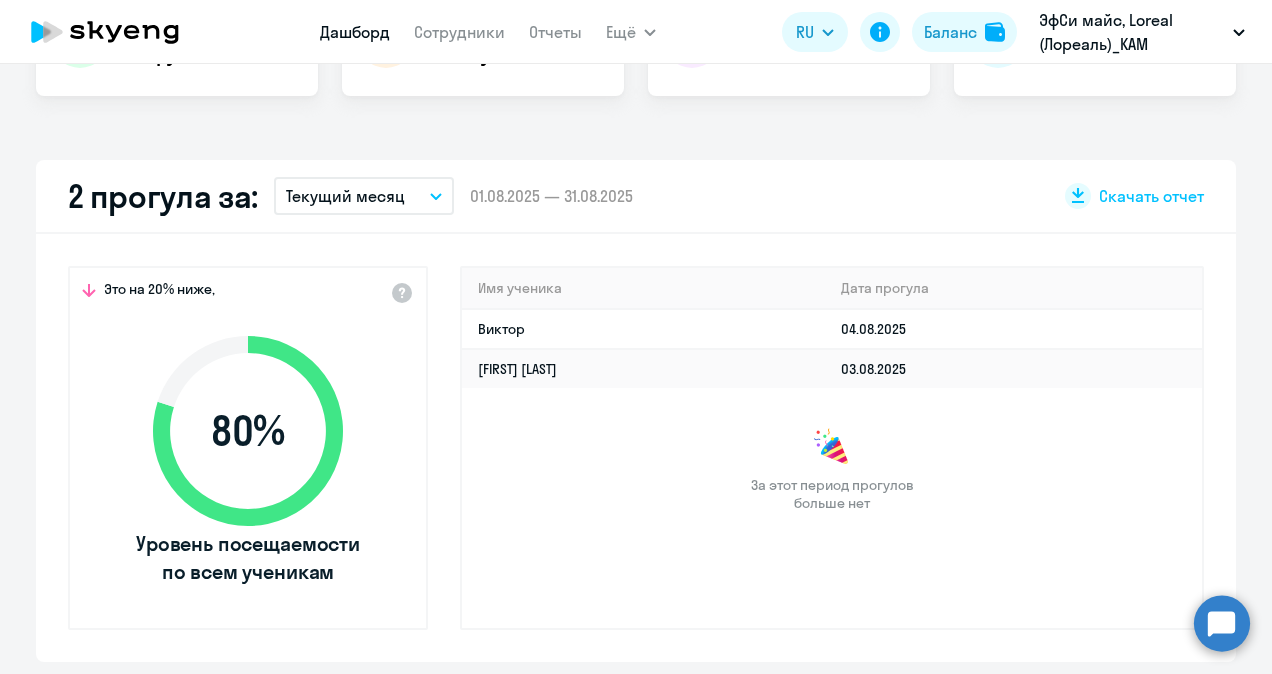 select on "30" 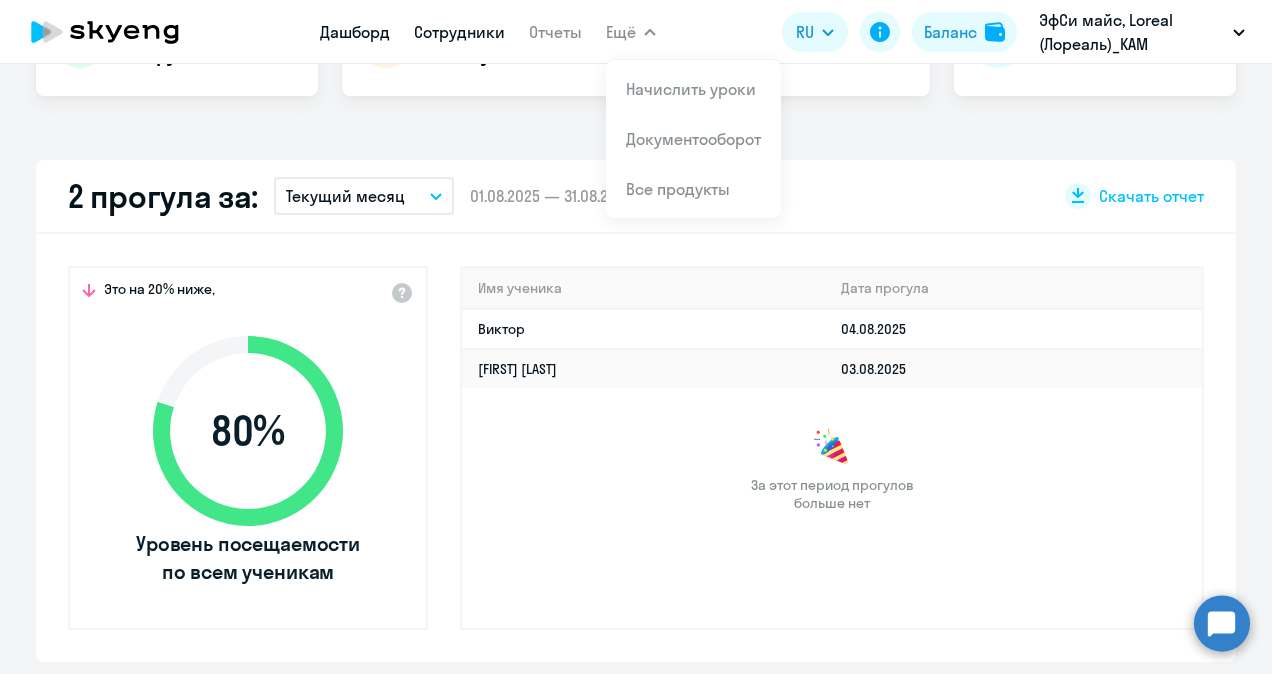 click on "Сотрудники" at bounding box center [459, 32] 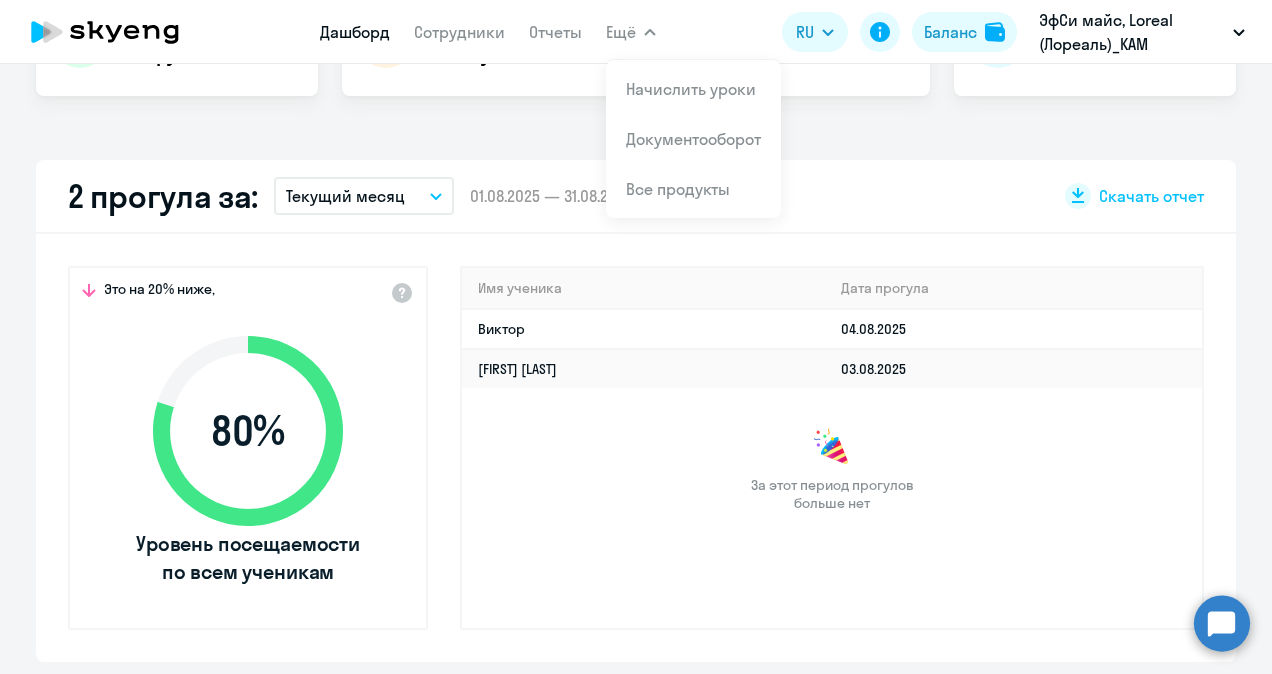 scroll, scrollTop: 0, scrollLeft: 0, axis: both 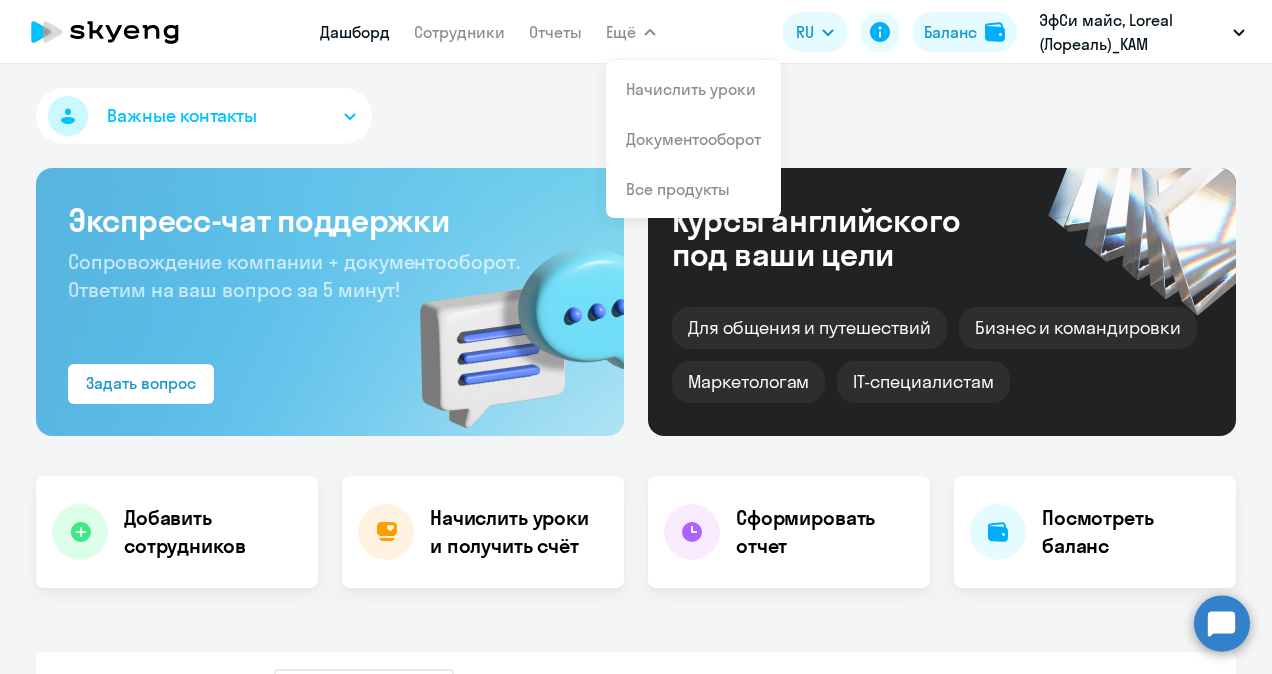 select on "30" 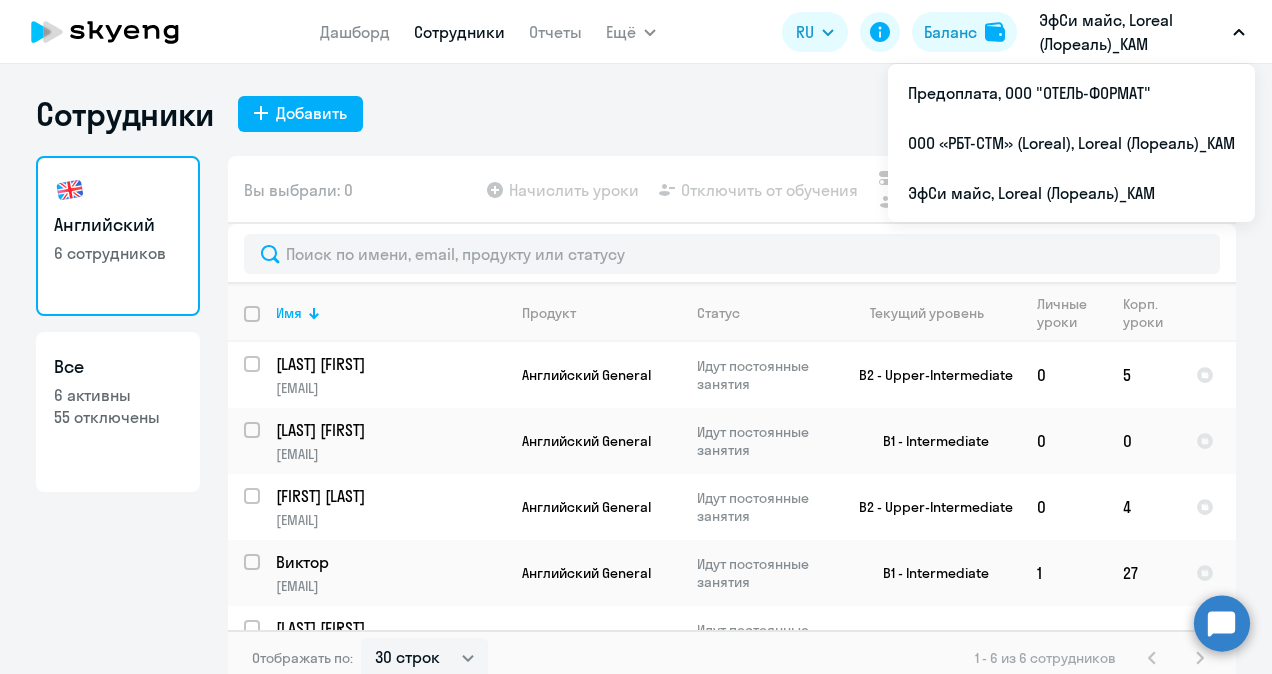 click on "Сотрудники
Добавить   Английский   6 сотрудников  Все  6 активны   55 отключены   Вы выбрали: 0
Начислить уроки
Отключить от обучения
Управлять компенсацией
Отключить компенсацию
Фильтр
Имя   Продукт   Статус   Текущий уровень   Личные уроки   Корп. уроки  Серова Кристина [EMAIL] Английский General Идут постоянные занятия B2 - Upper-Intermediate  0   5
Пухова Лейла [EMAIL] Английский General Идут постоянные занятия B1 - Intermediate  0   0
Литовкина Александра [EMAIL] Английский General Идут постоянные занятия B2 - Upper-Intermediate  0   4
Виктор  1   27" at bounding box center [636, 369] 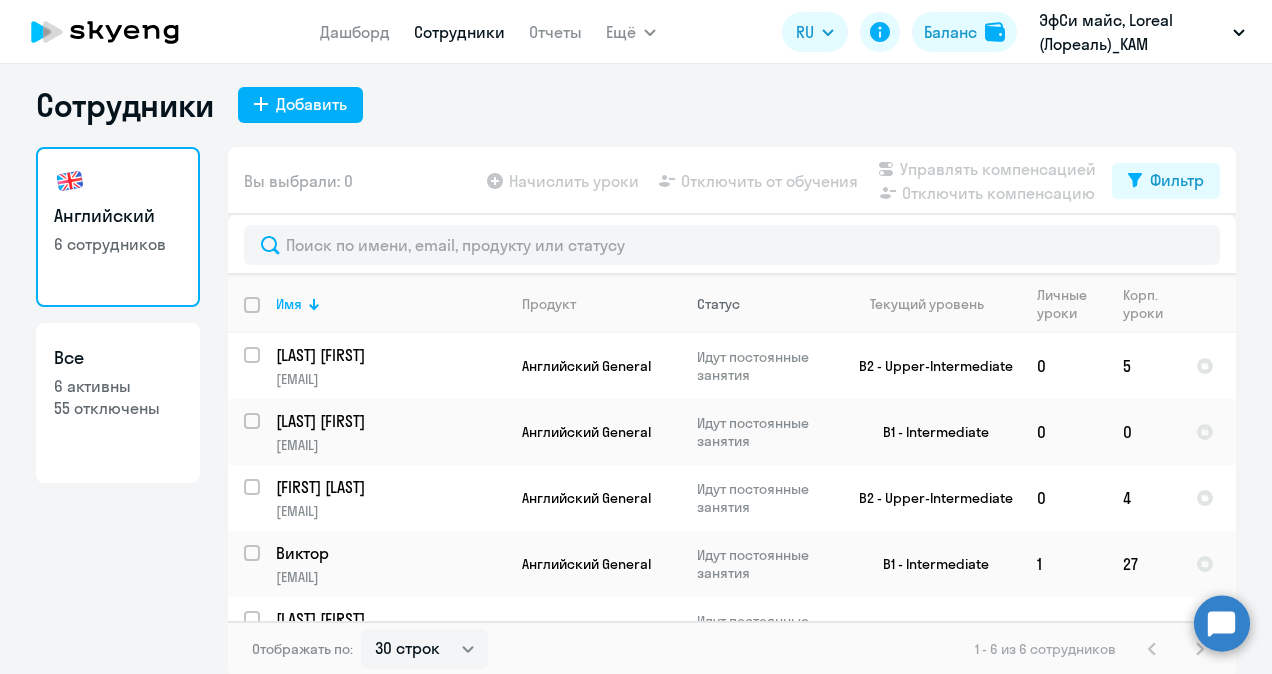 scroll, scrollTop: 12, scrollLeft: 0, axis: vertical 